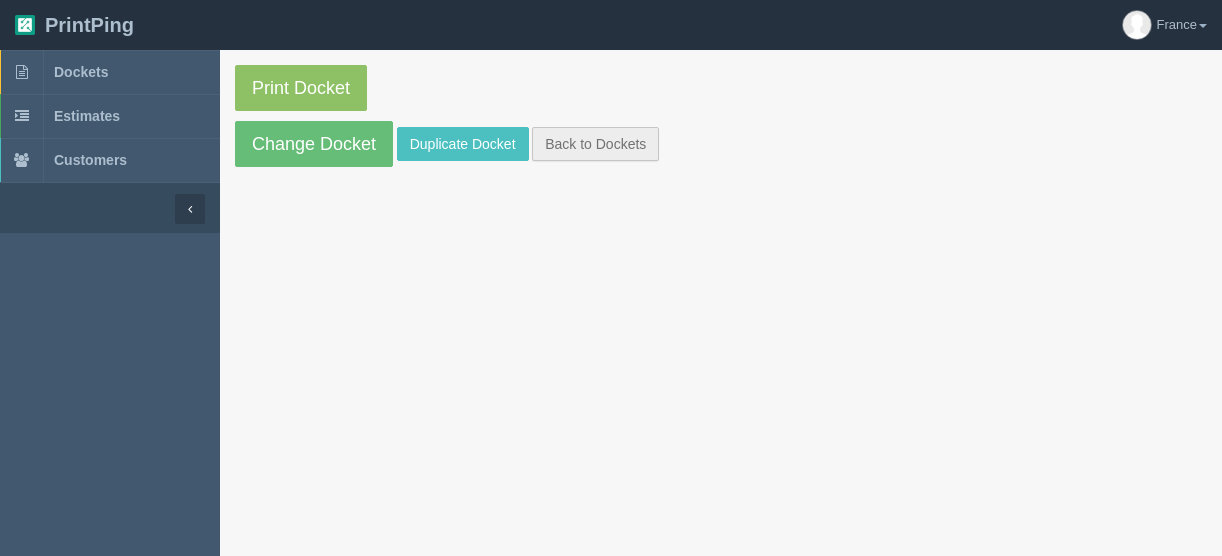 scroll, scrollTop: 0, scrollLeft: 0, axis: both 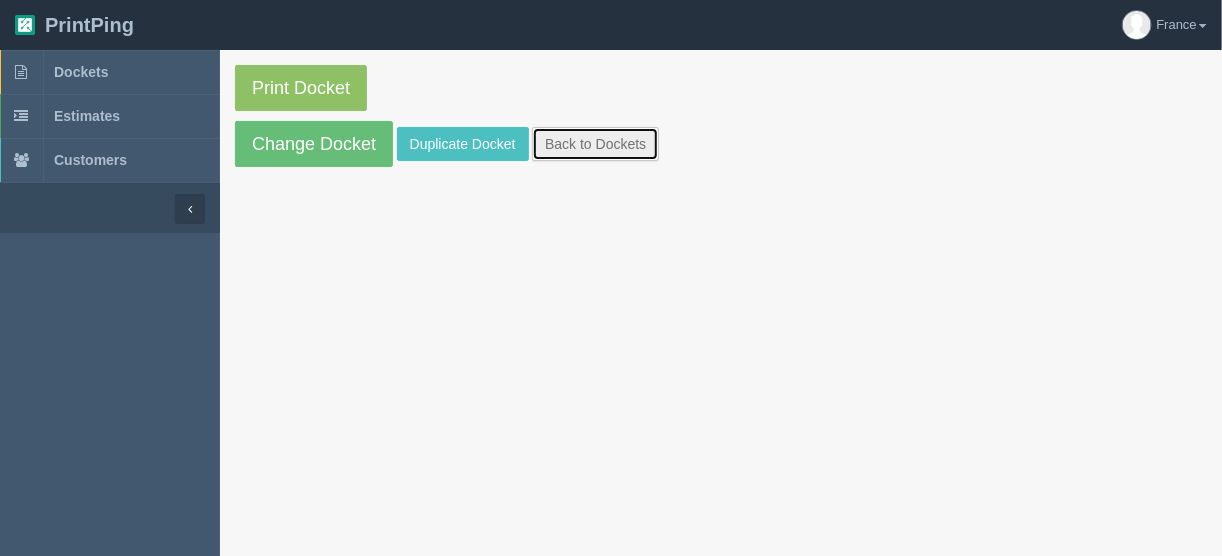 click on "Back to Dockets" at bounding box center (595, 144) 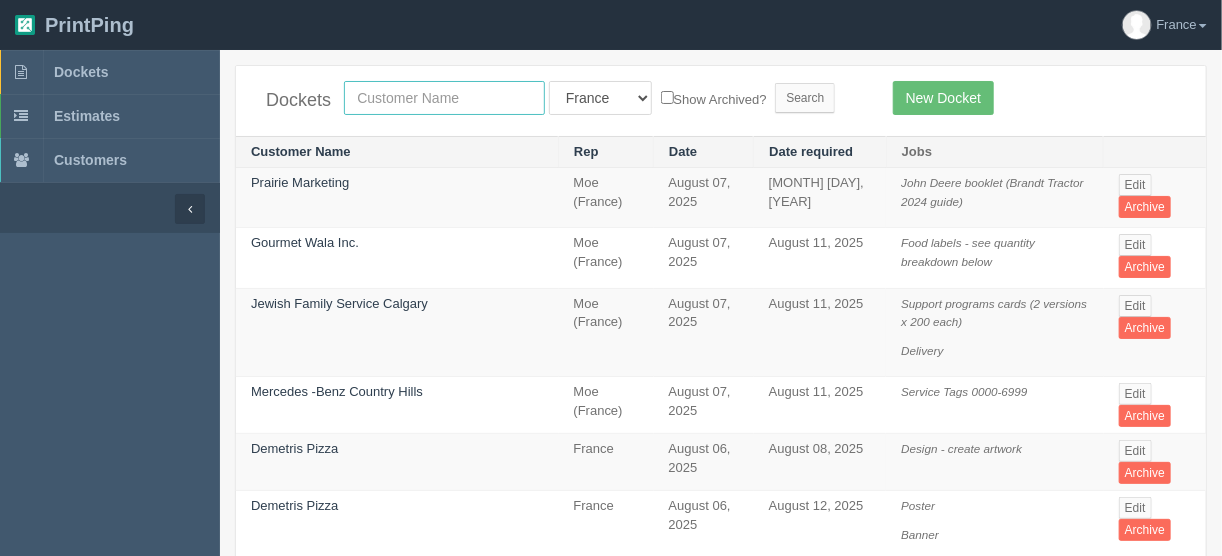 click at bounding box center [444, 98] 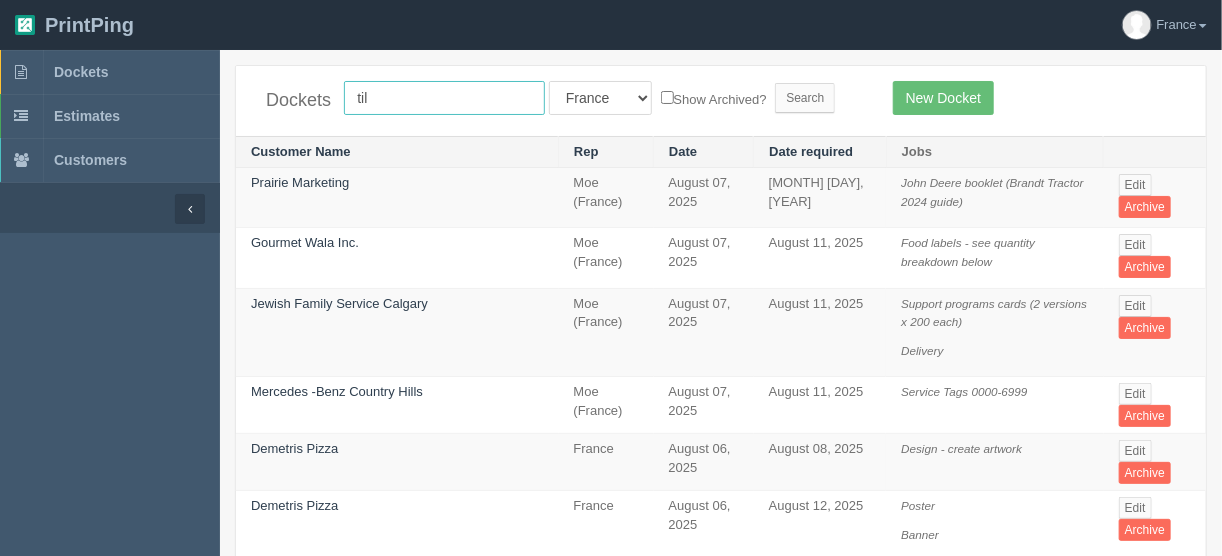 type on "tile +" 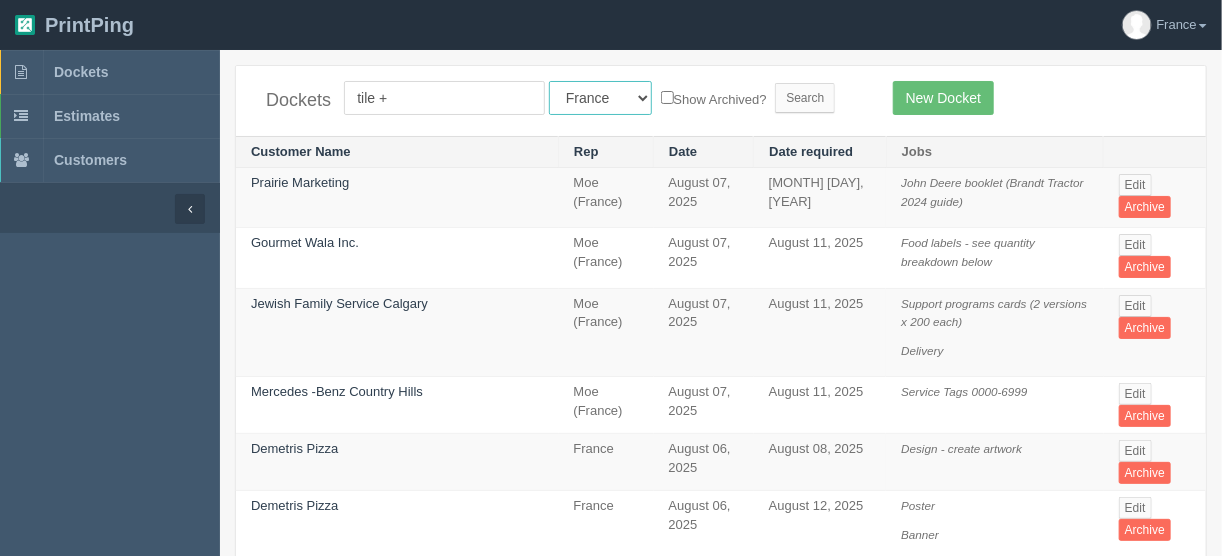 click on "All Users
Ali
Ali Test 1
Aly
Amy
Ankit
Arif
Brandon
Dan
France
Greg
Jim
Mark
Matthew
Mehmud
Mikayla
Moe
Phil
Rebecca
Sam
Stacy
Steve
Viki
Zach
Zack
Zunaid" at bounding box center (600, 98) 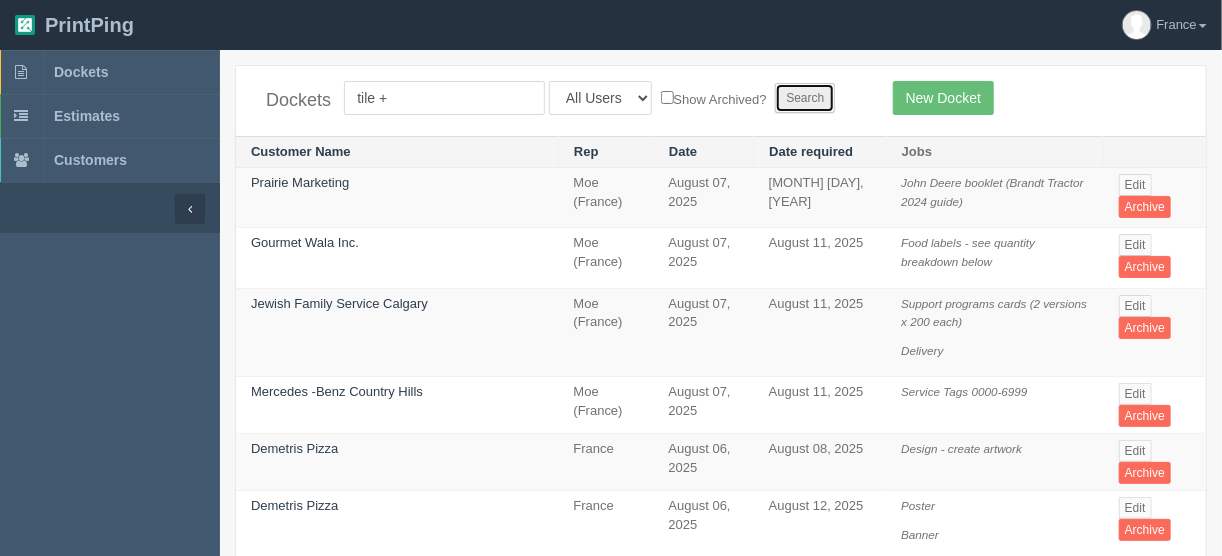 click on "Search" at bounding box center [805, 98] 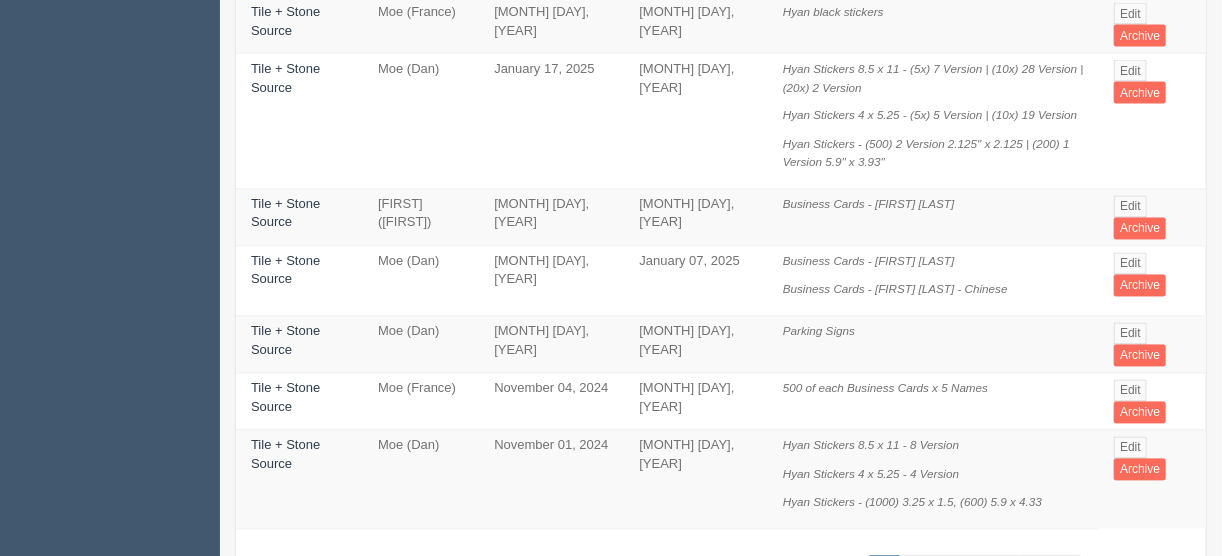 scroll, scrollTop: 1459, scrollLeft: 0, axis: vertical 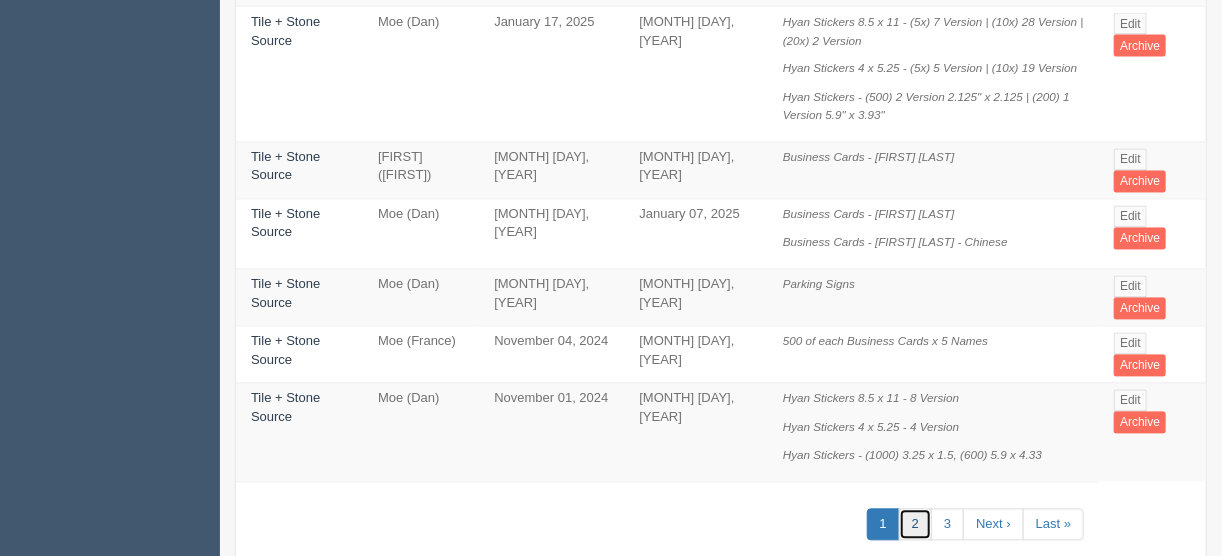click on "2" at bounding box center [915, 525] 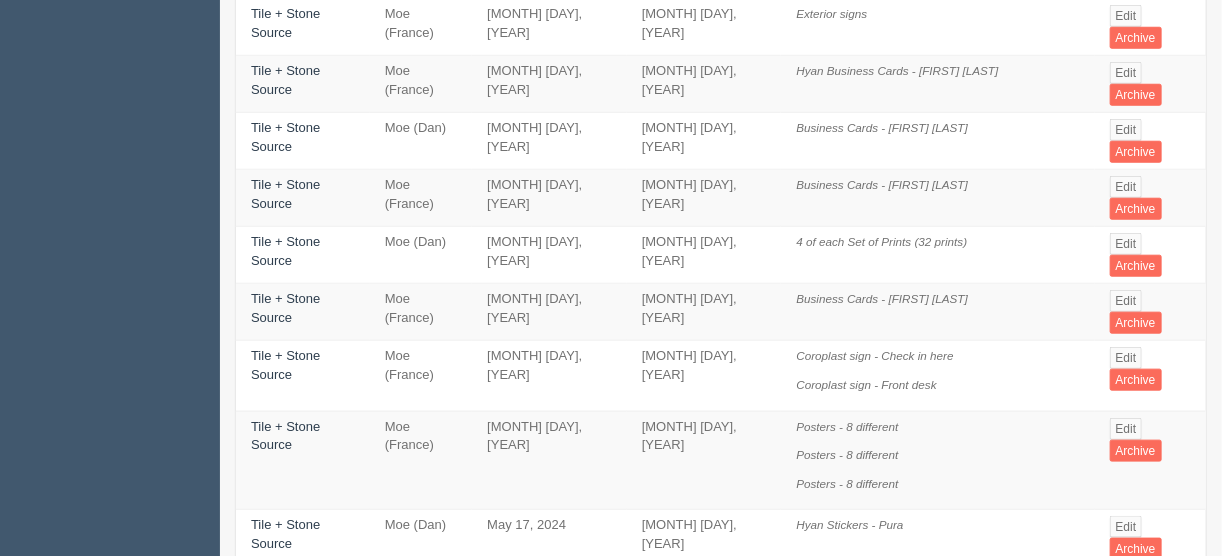 scroll, scrollTop: 720, scrollLeft: 0, axis: vertical 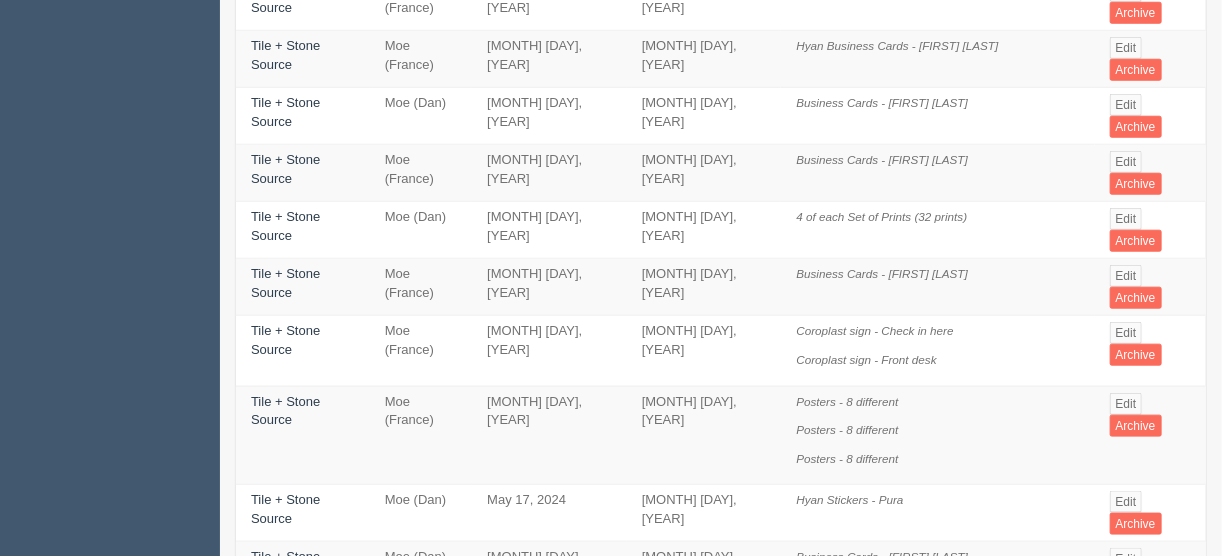 click on "Edit" at bounding box center (1126, 629) 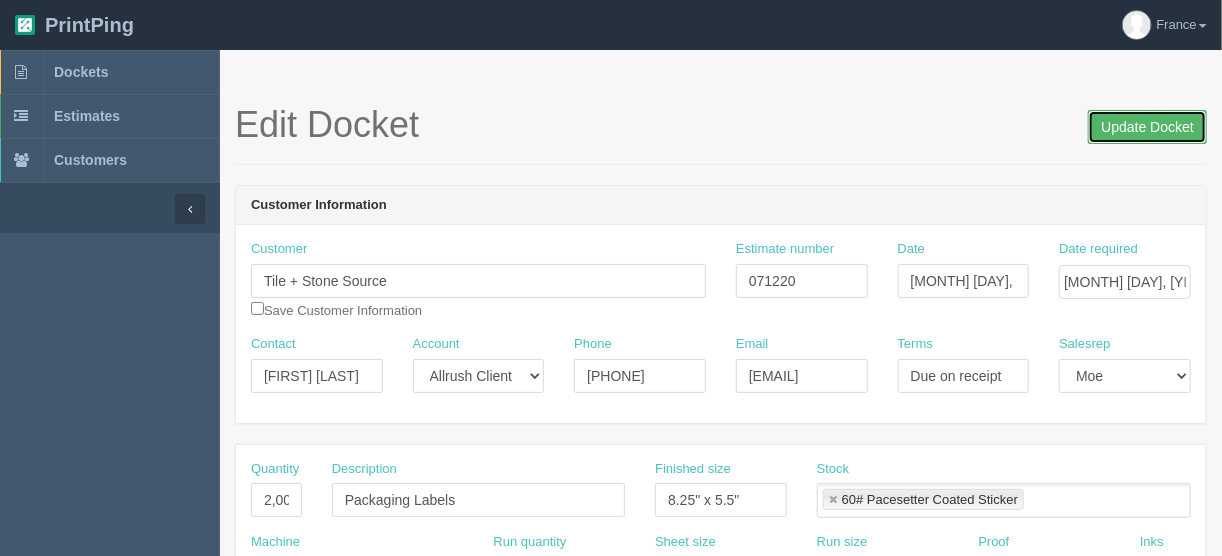click on "Update Docket" at bounding box center [1147, 127] 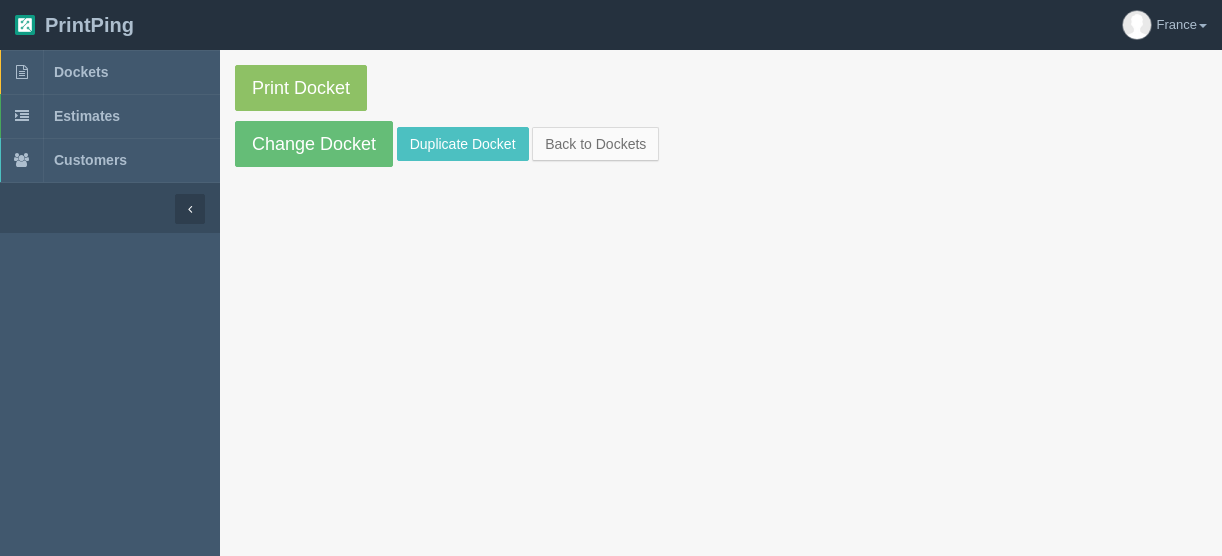 scroll, scrollTop: 0, scrollLeft: 0, axis: both 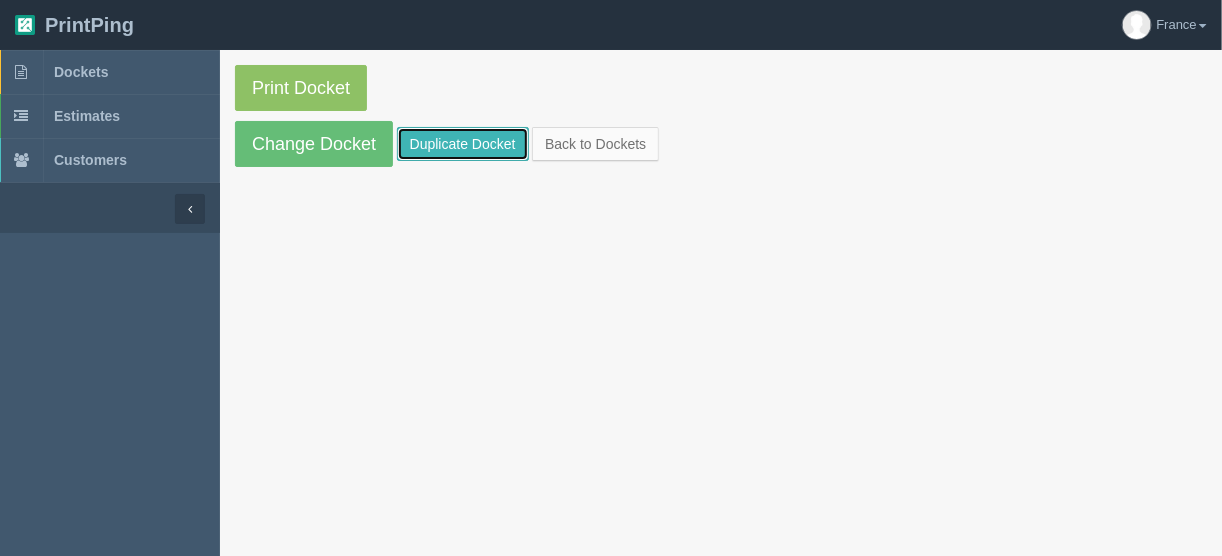 click on "Duplicate Docket" at bounding box center (463, 144) 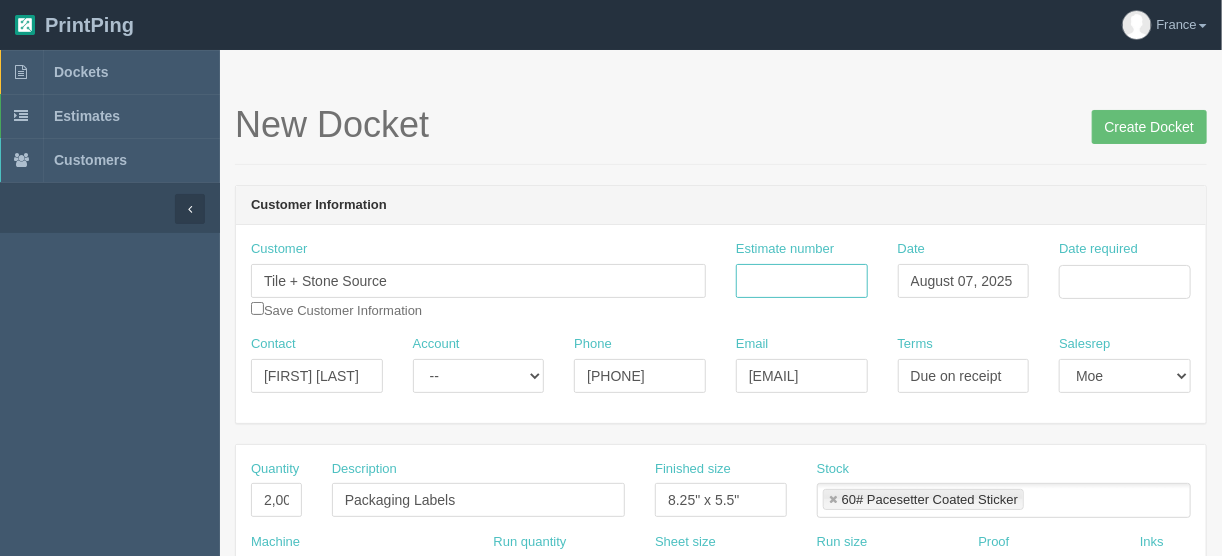 click on "Estimate number" at bounding box center [802, 281] 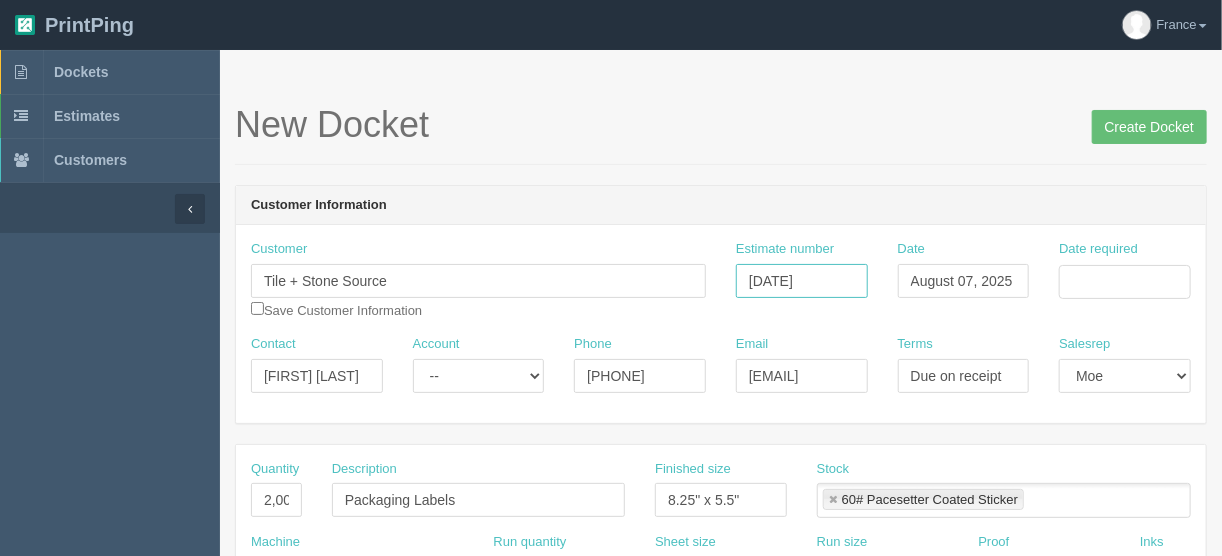 type on "071220" 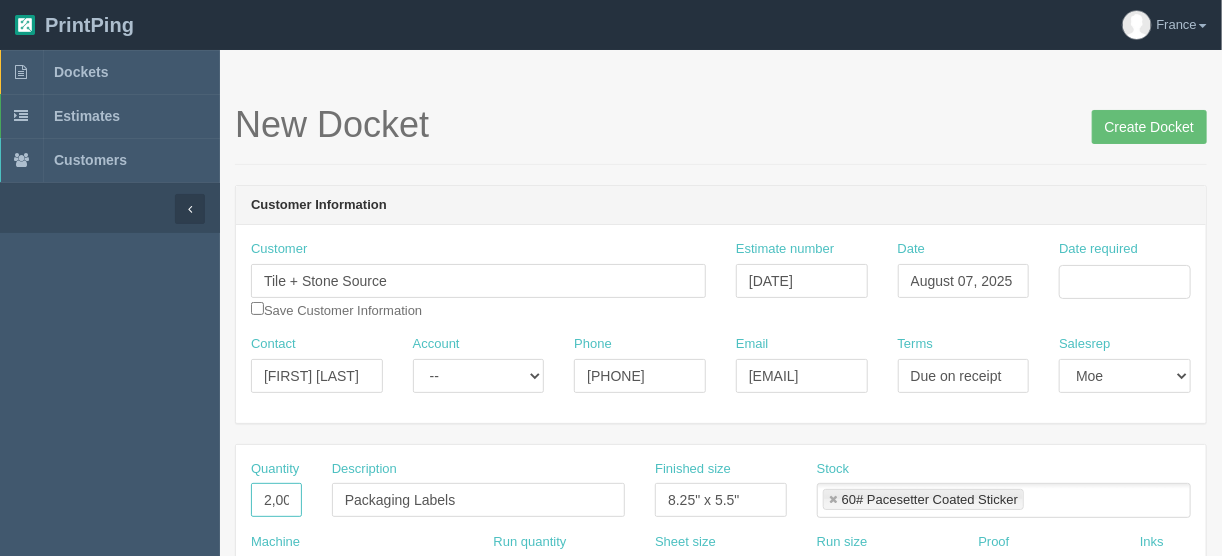 click on "2,000" at bounding box center (276, 500) 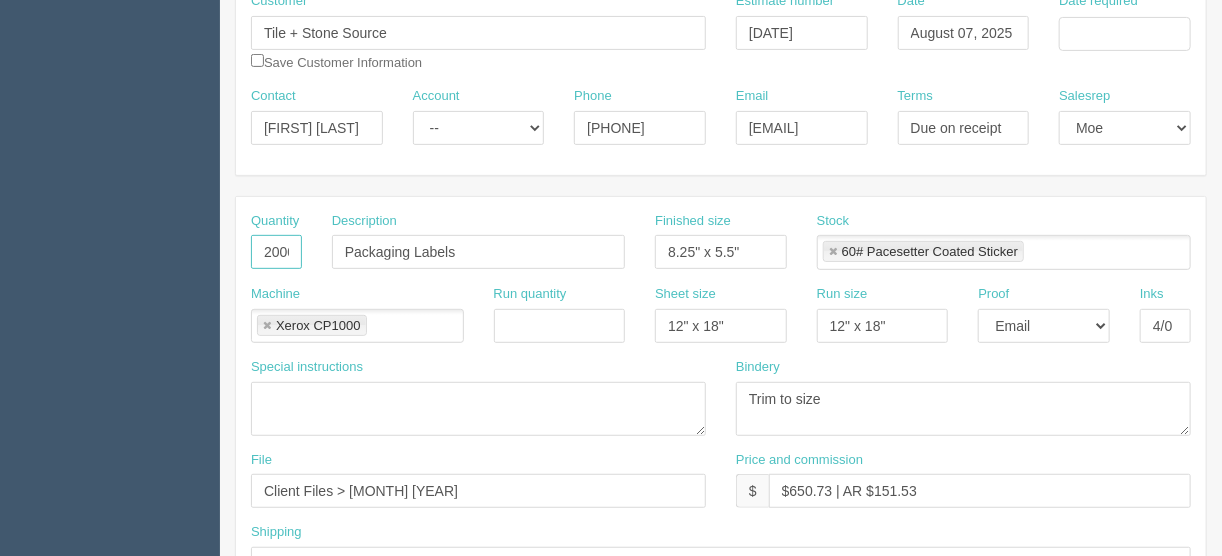 scroll, scrollTop: 320, scrollLeft: 0, axis: vertical 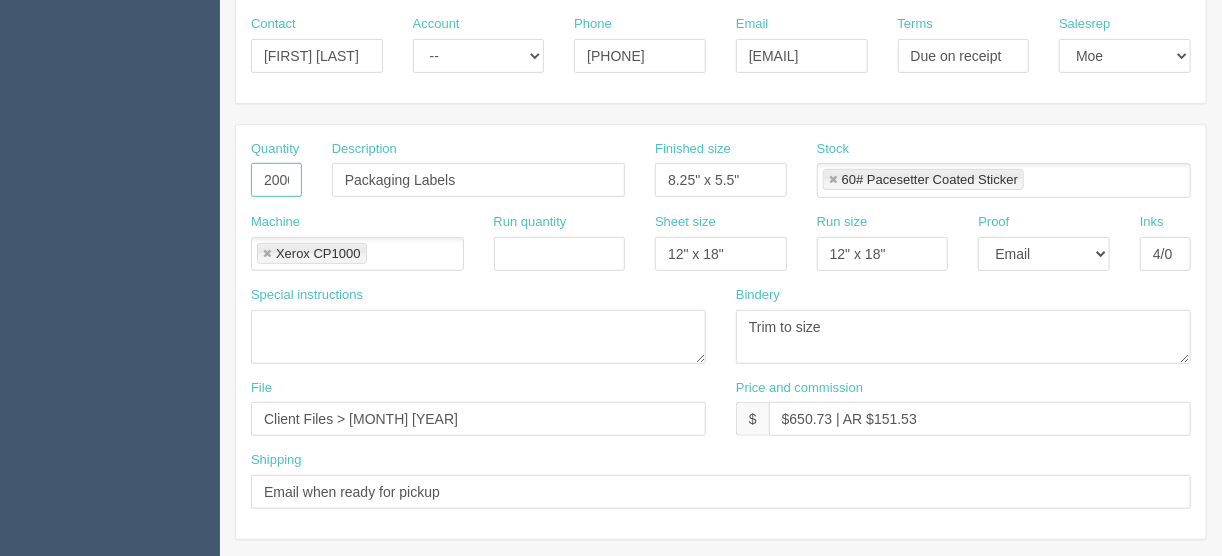 type on "2000" 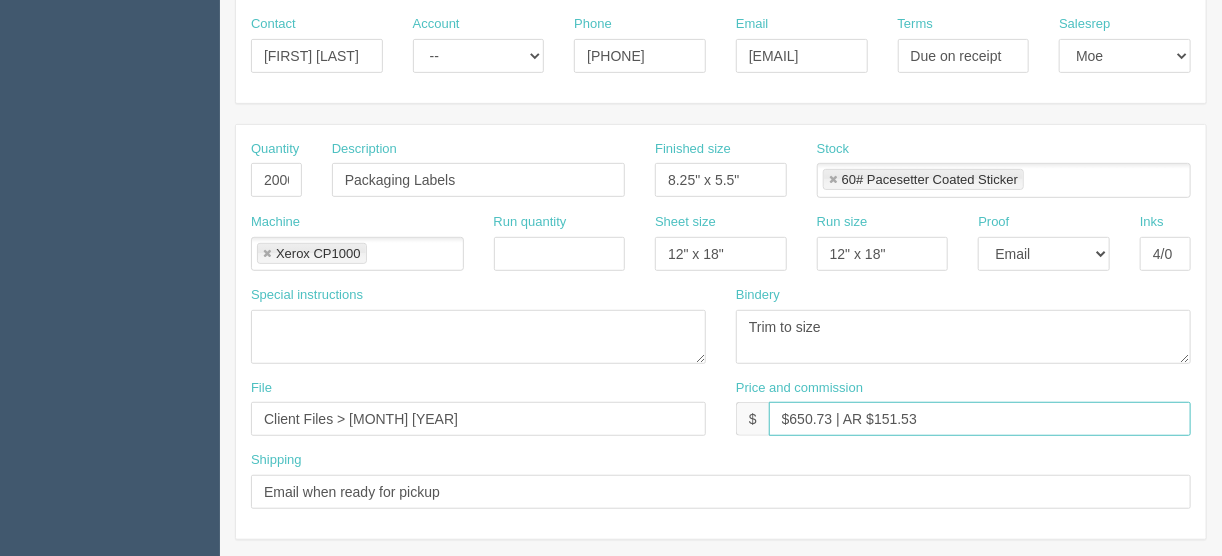 drag, startPoint x: 830, startPoint y: 410, endPoint x: 800, endPoint y: 418, distance: 31.04835 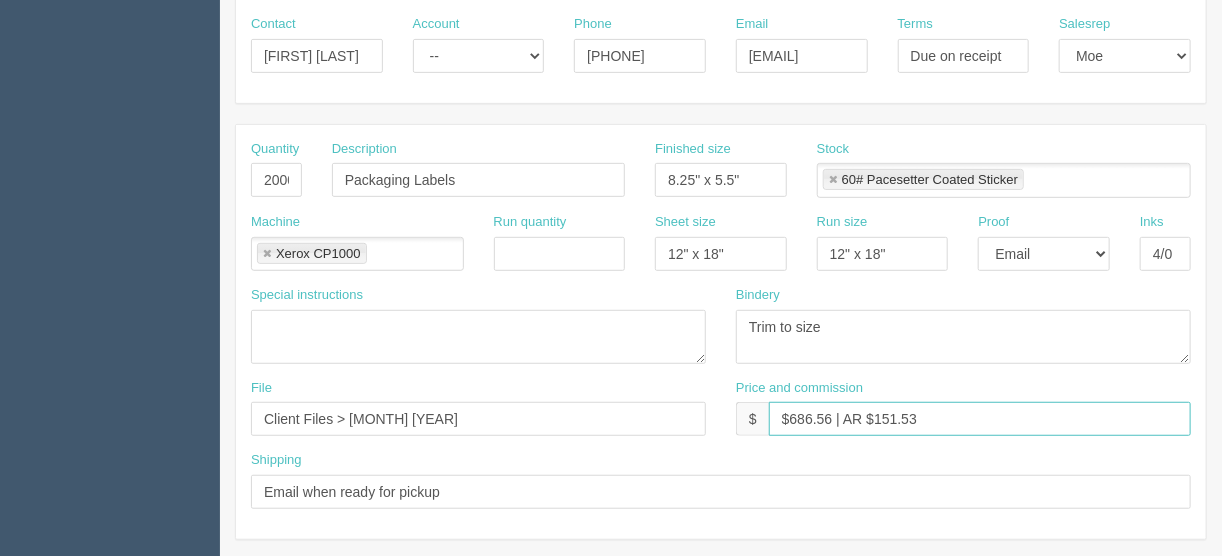 type on "$686.56 | AR $151.53" 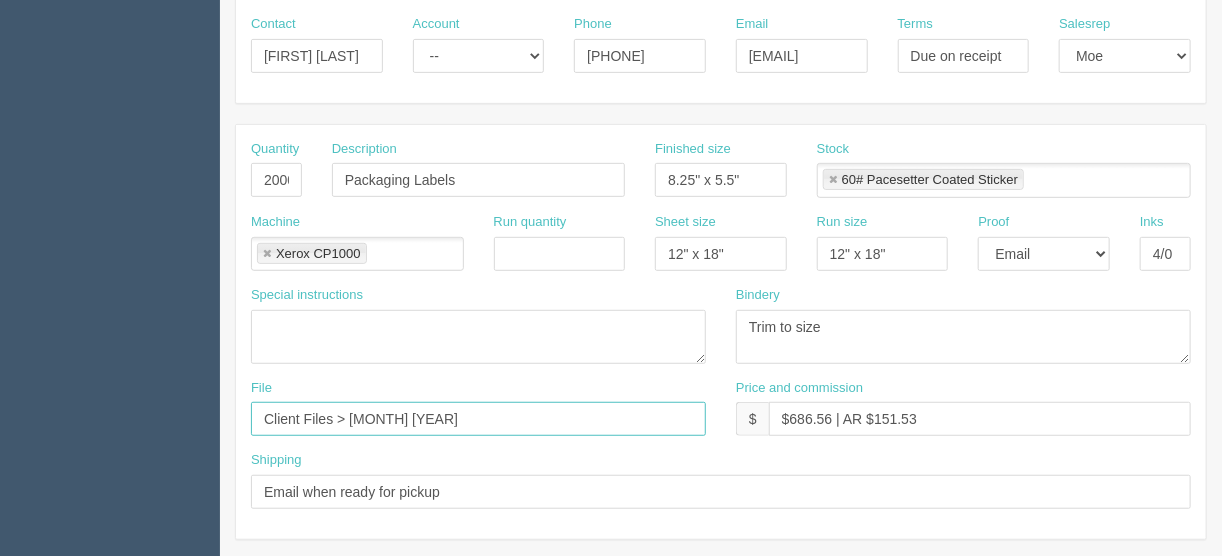 click on "Client Files > May 2023" at bounding box center [478, 419] 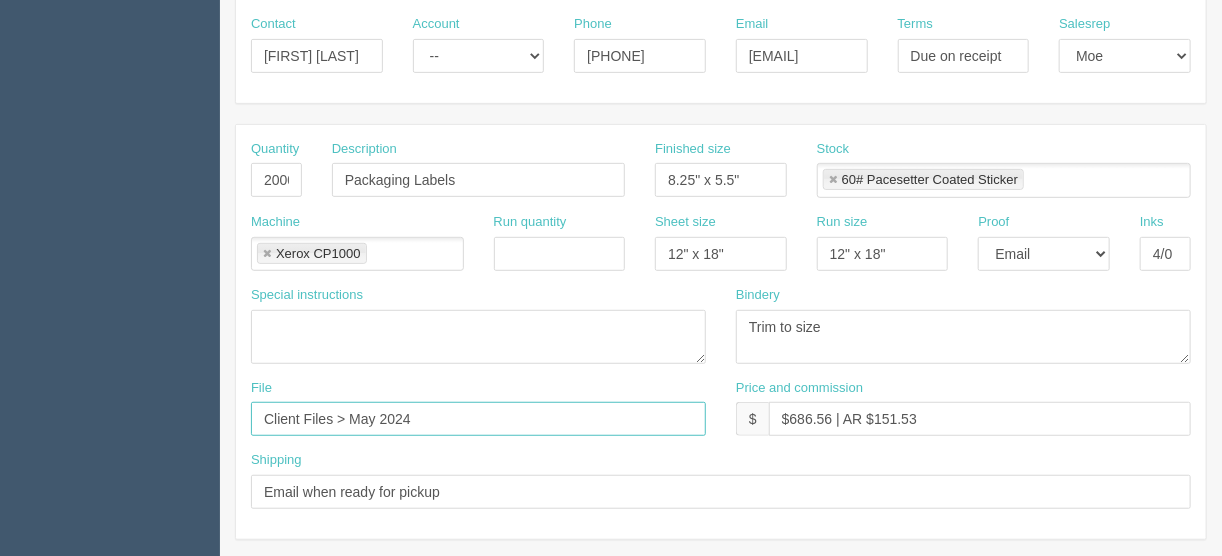 type on "Client Files > May 2024" 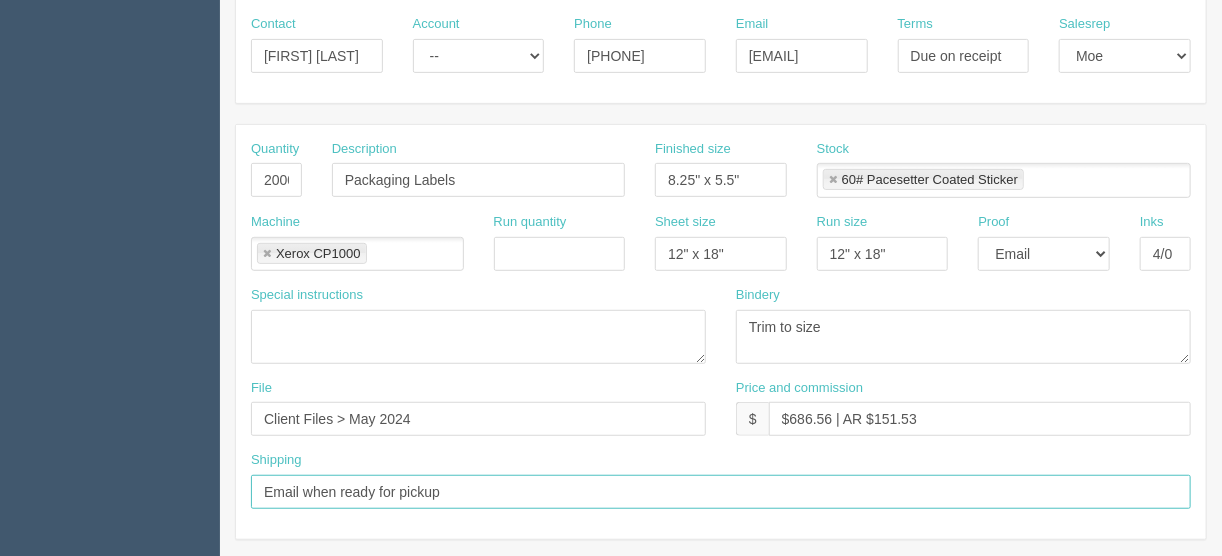 drag, startPoint x: 449, startPoint y: 488, endPoint x: 213, endPoint y: 468, distance: 236.84595 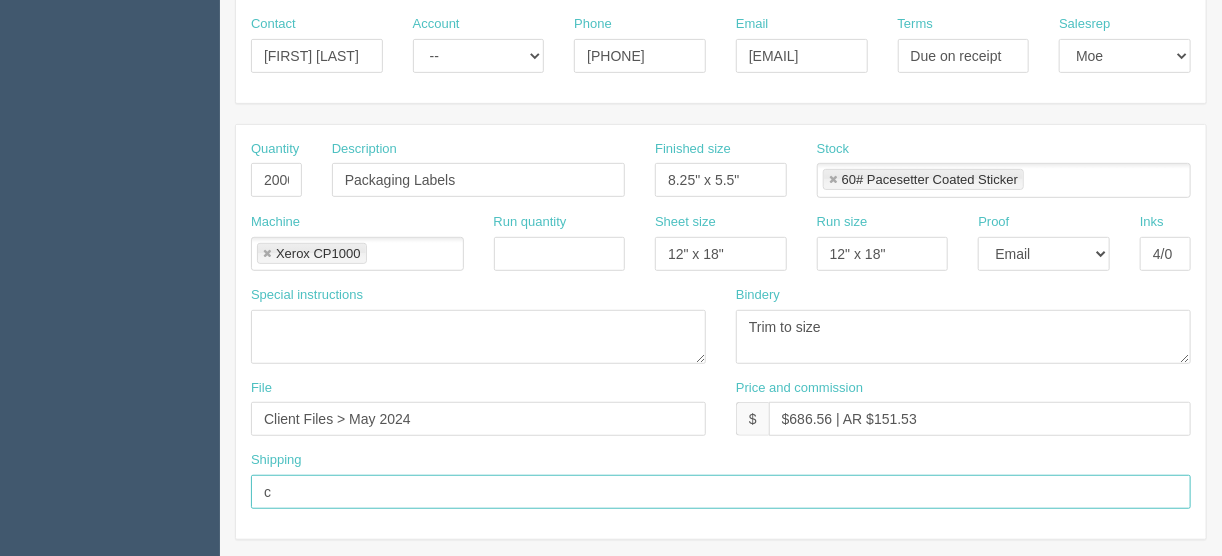 type on "Call/email when ready" 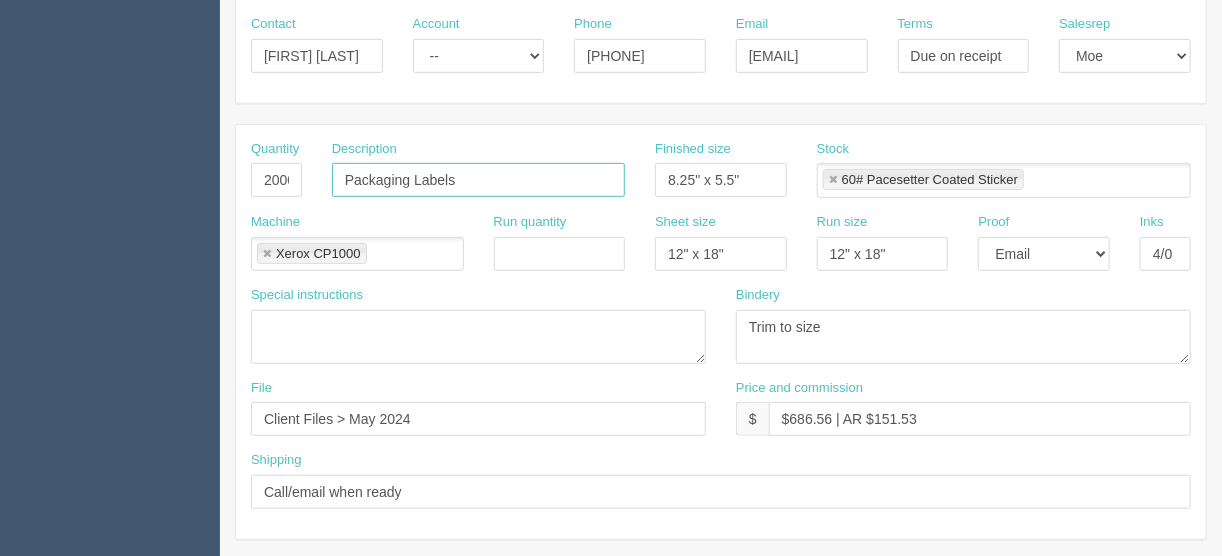 click on "Packaging Labels" at bounding box center (478, 180) 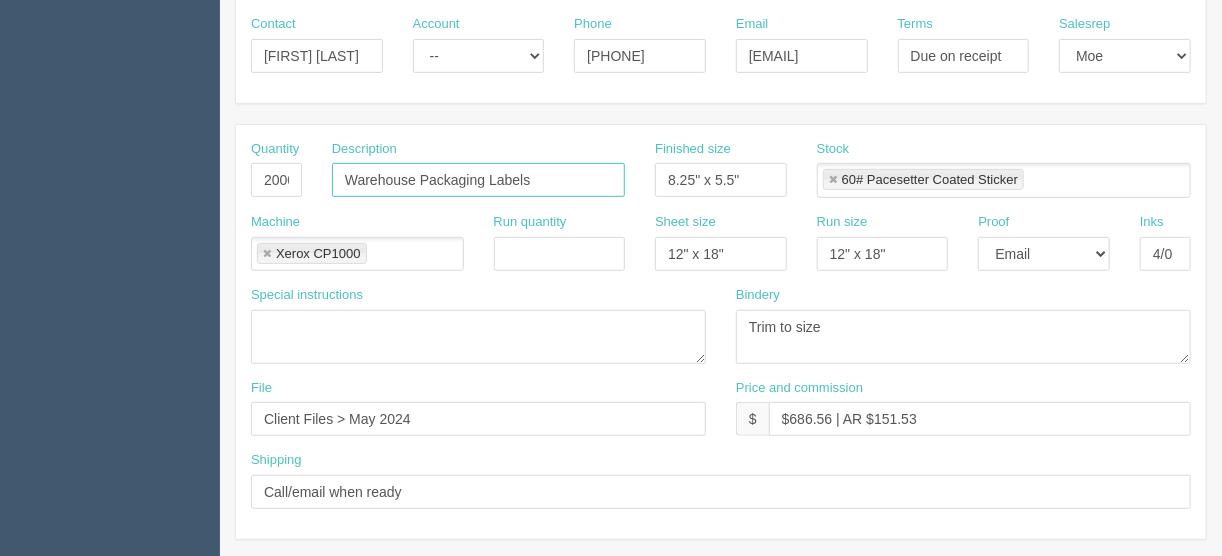 drag, startPoint x: 495, startPoint y: 179, endPoint x: 497, endPoint y: 195, distance: 16.124516 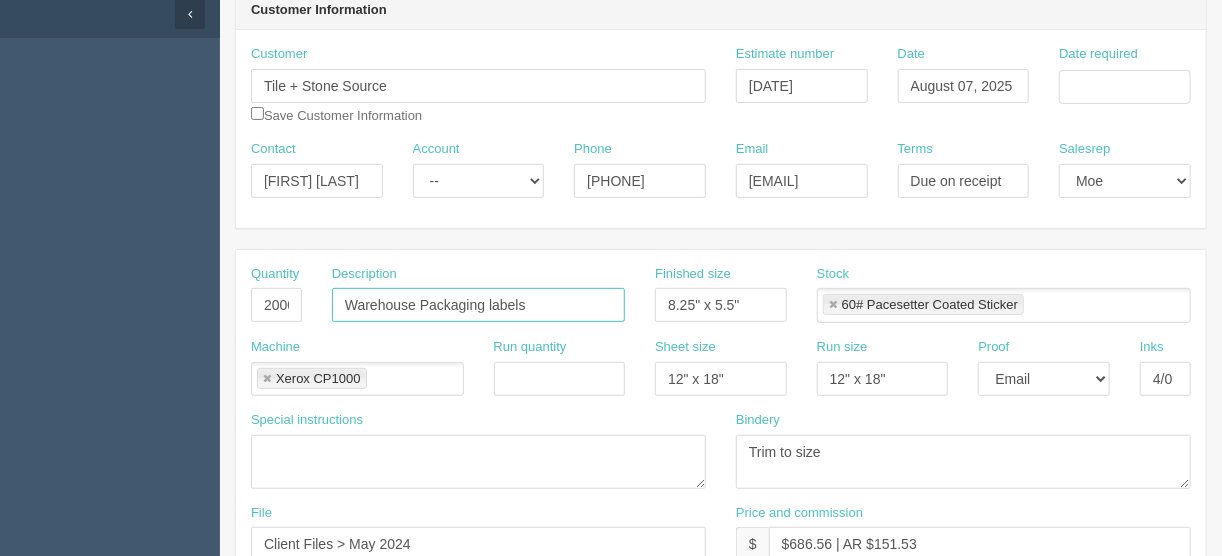 scroll, scrollTop: 160, scrollLeft: 0, axis: vertical 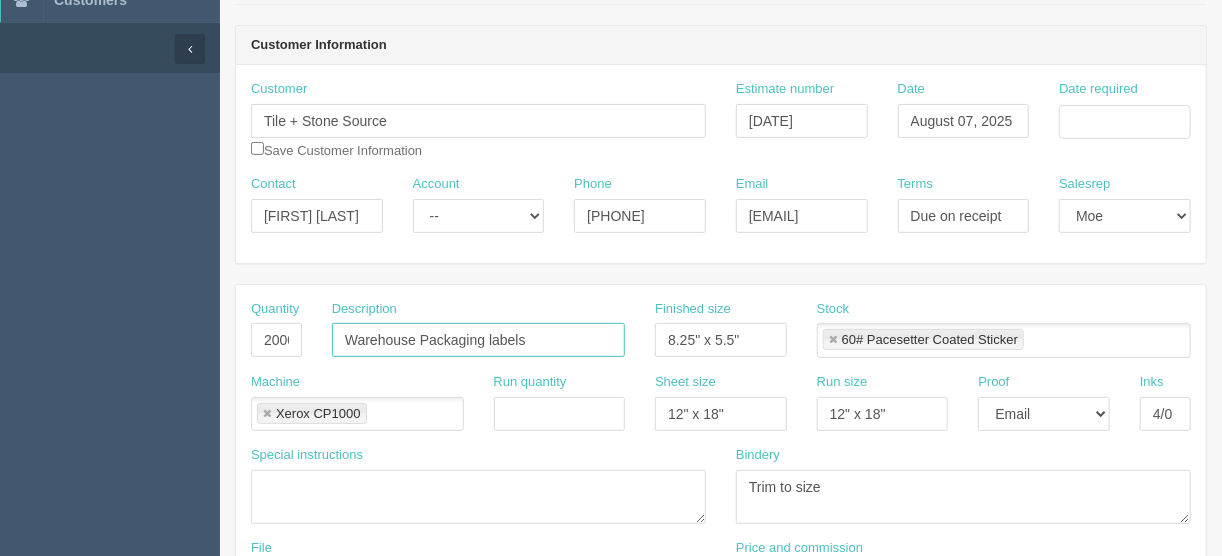 type on "Warehouse Packaging labels" 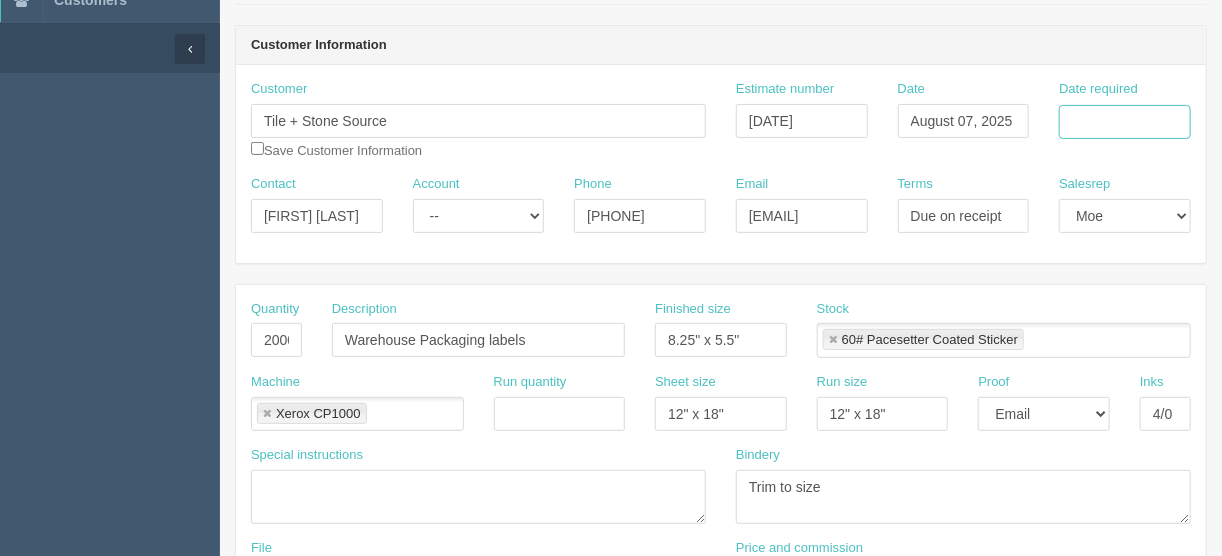 click on "Date required" at bounding box center (1125, 122) 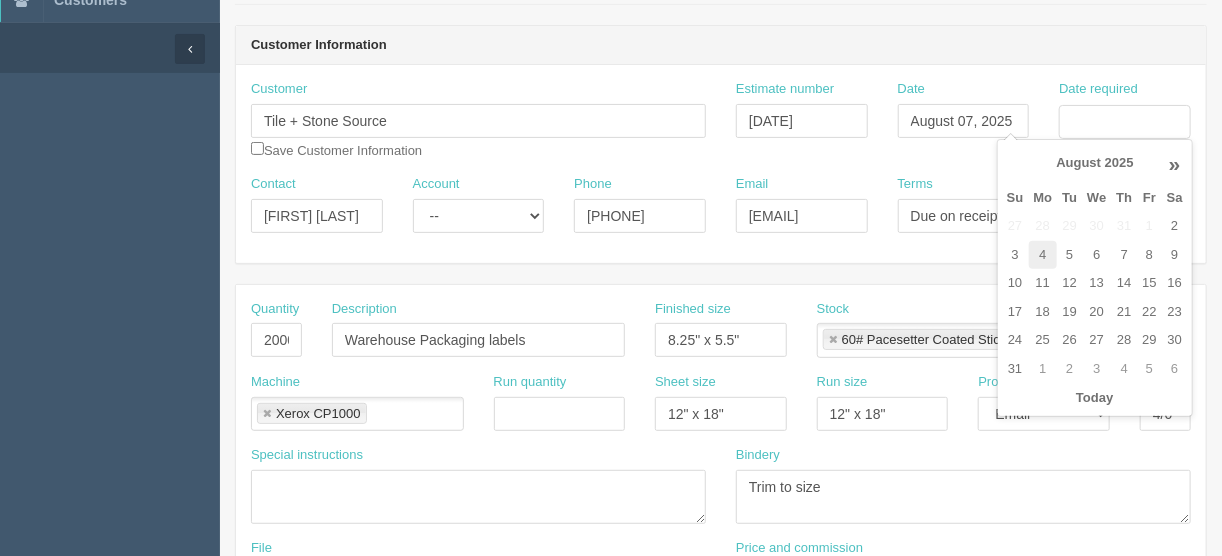click on "4" at bounding box center [1043, 255] 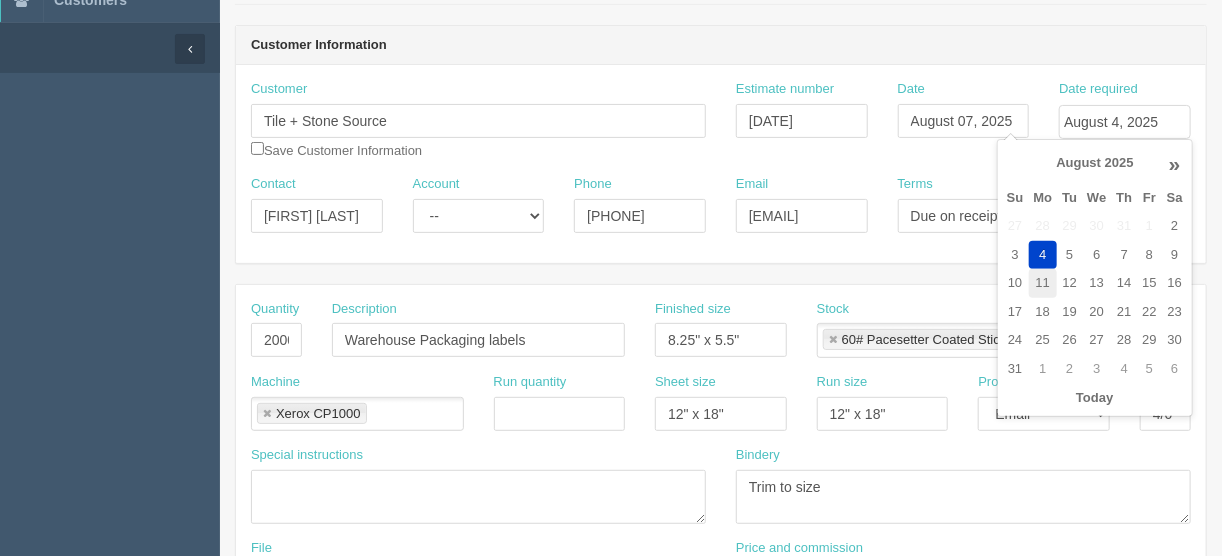 click on "11" at bounding box center (1043, 283) 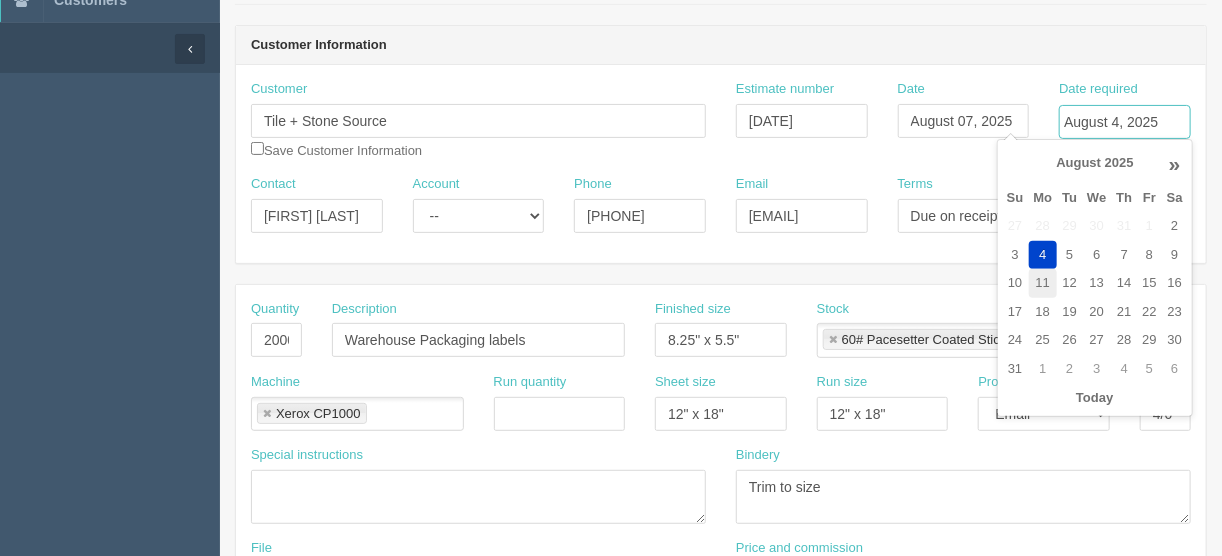 type on "August 11, 2025" 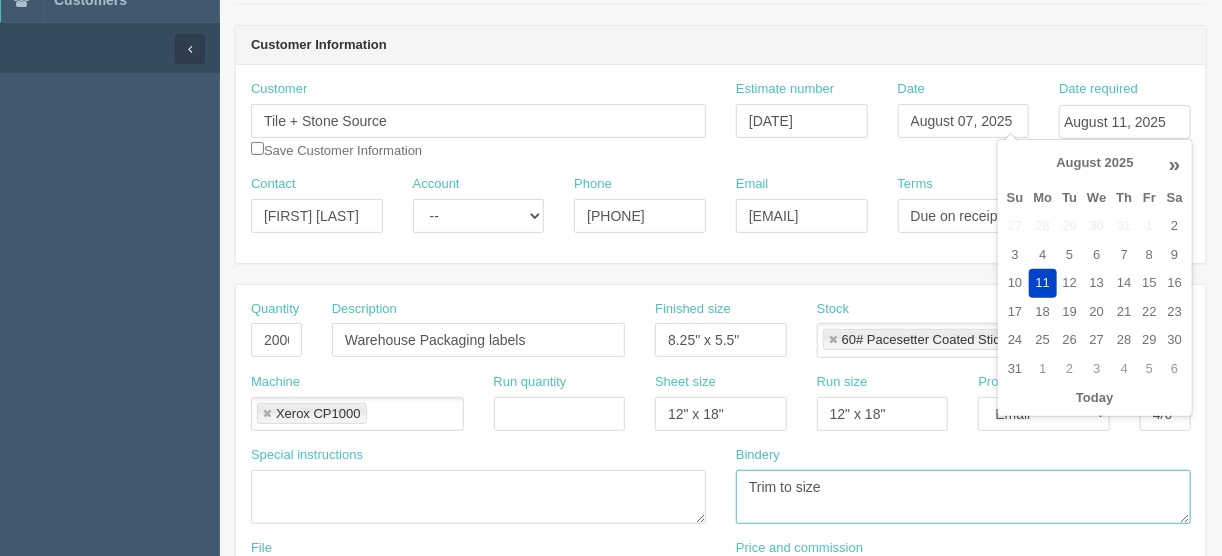 click on "Trim to size" at bounding box center (963, 497) 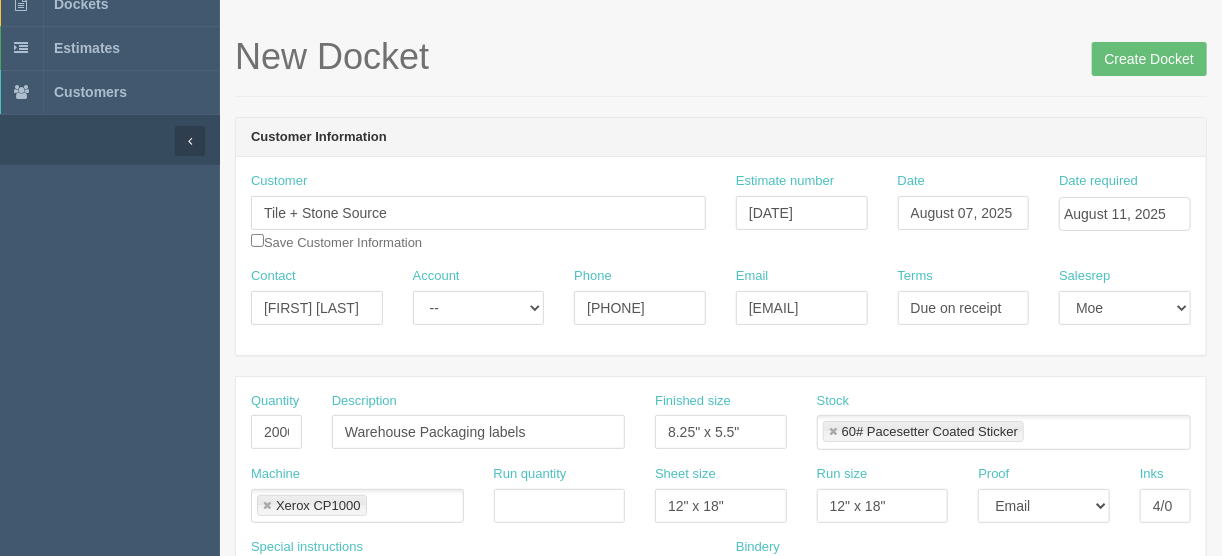 scroll, scrollTop: 0, scrollLeft: 0, axis: both 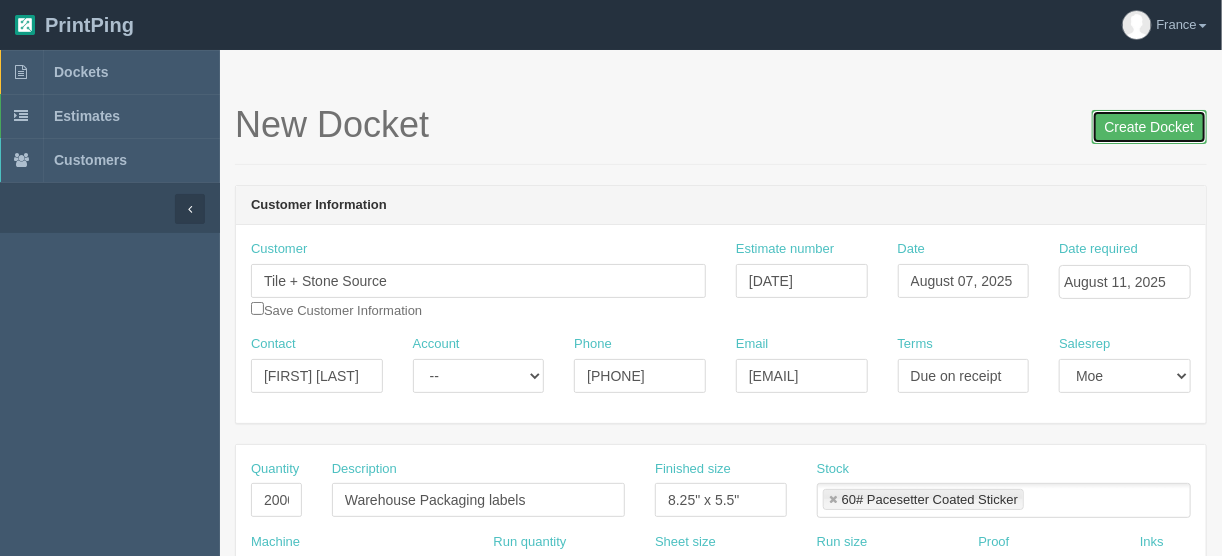 click on "Create Docket" at bounding box center [1149, 127] 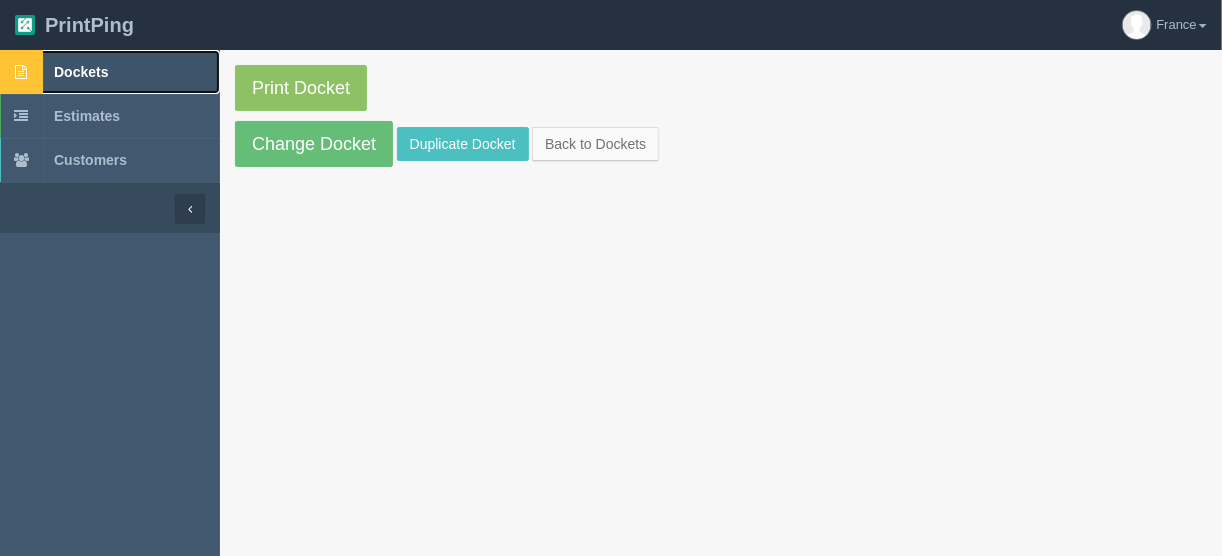 click on "Dockets" at bounding box center [81, 72] 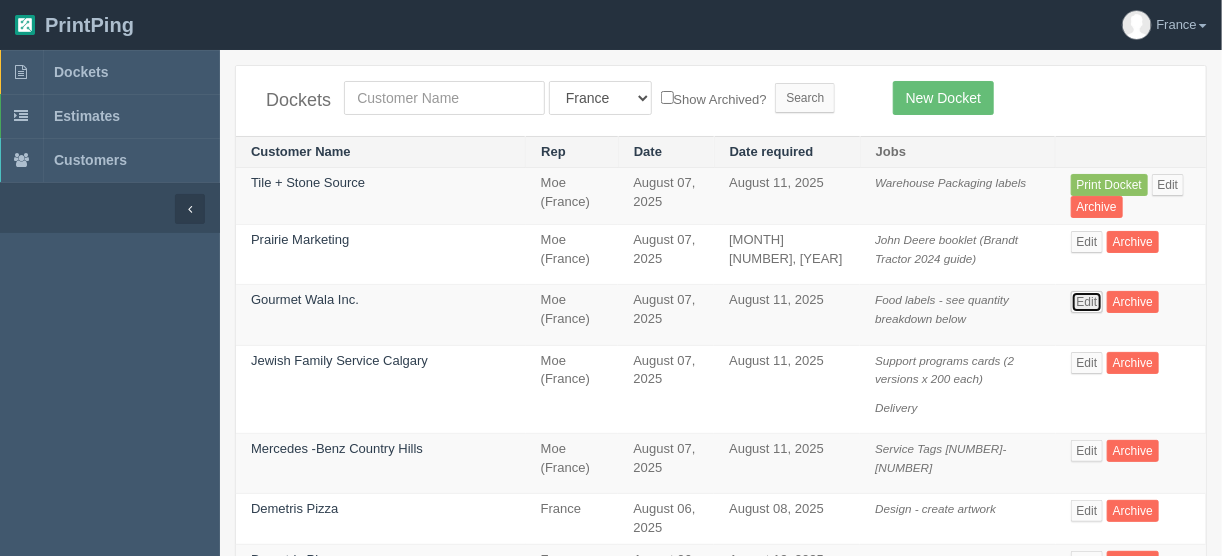 click on "Edit" at bounding box center (1087, 302) 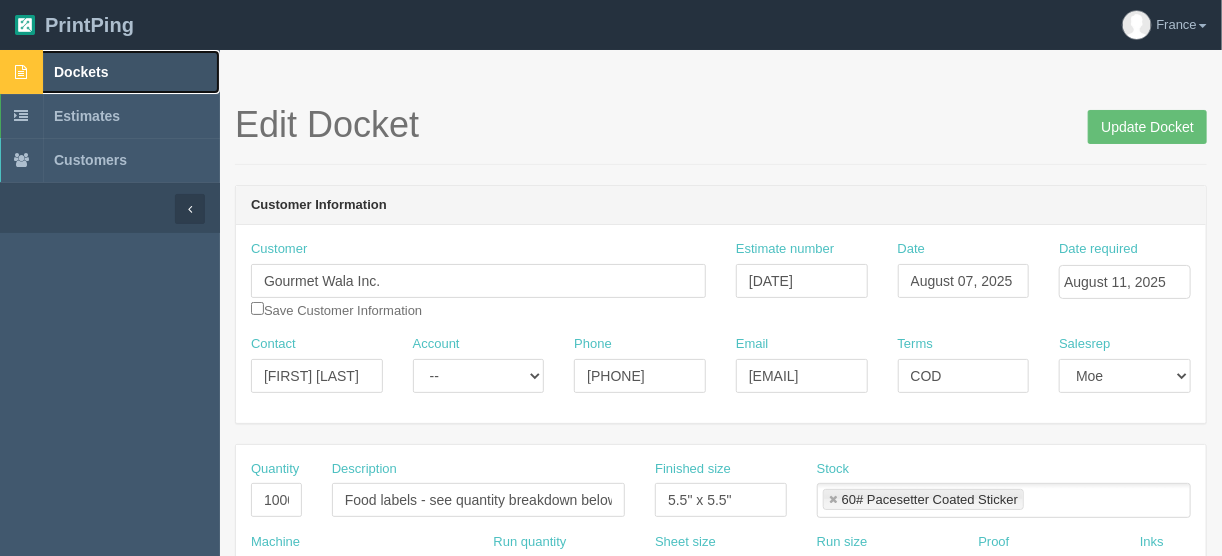 click on "Dockets" at bounding box center [81, 72] 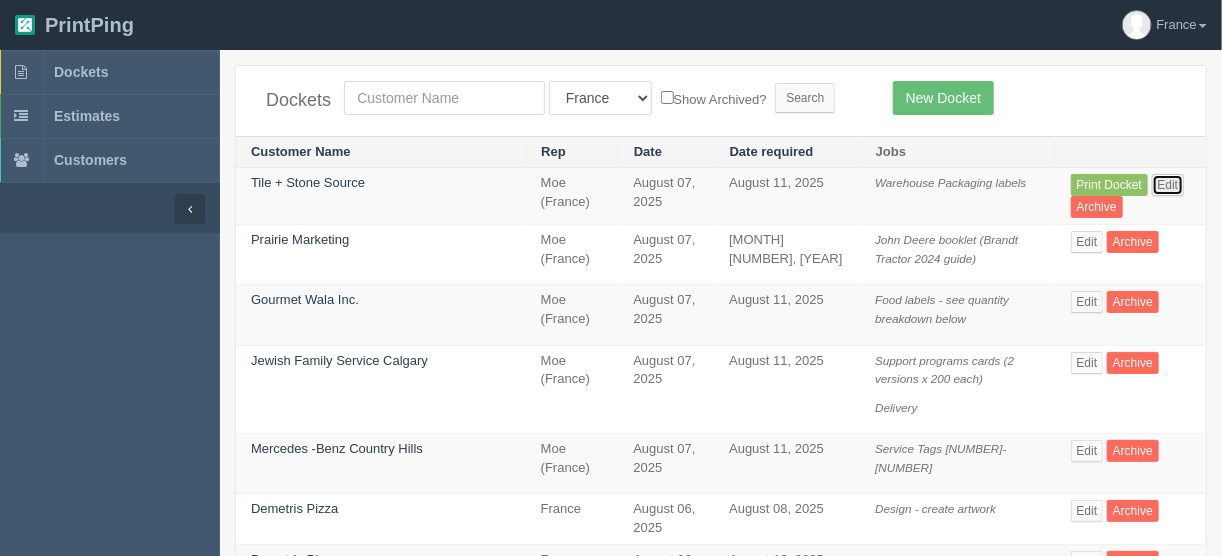 click on "Edit" at bounding box center [1168, 185] 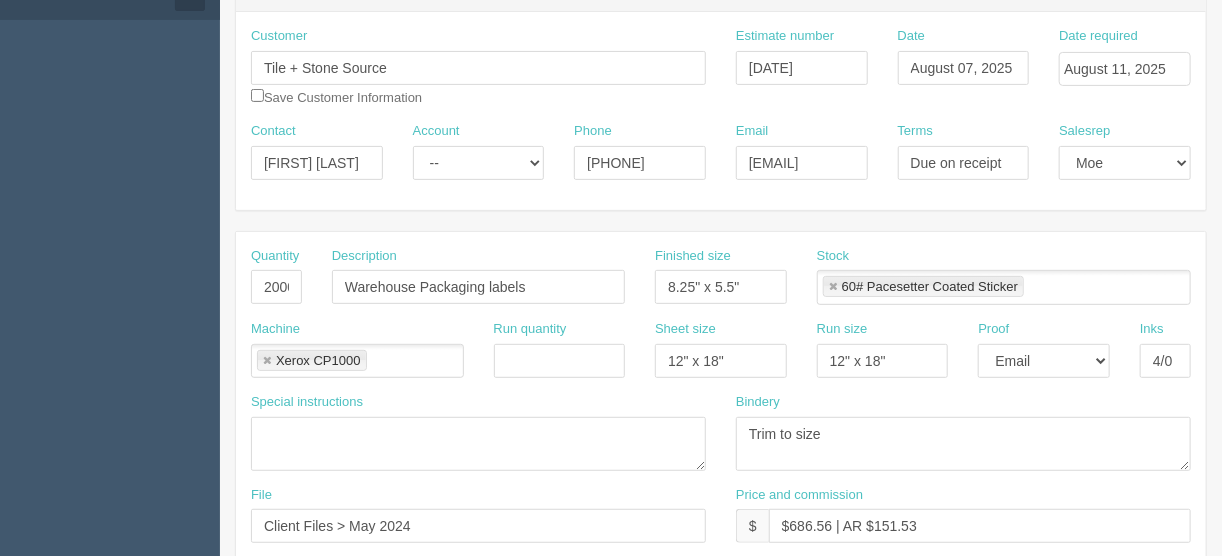 scroll, scrollTop: 240, scrollLeft: 0, axis: vertical 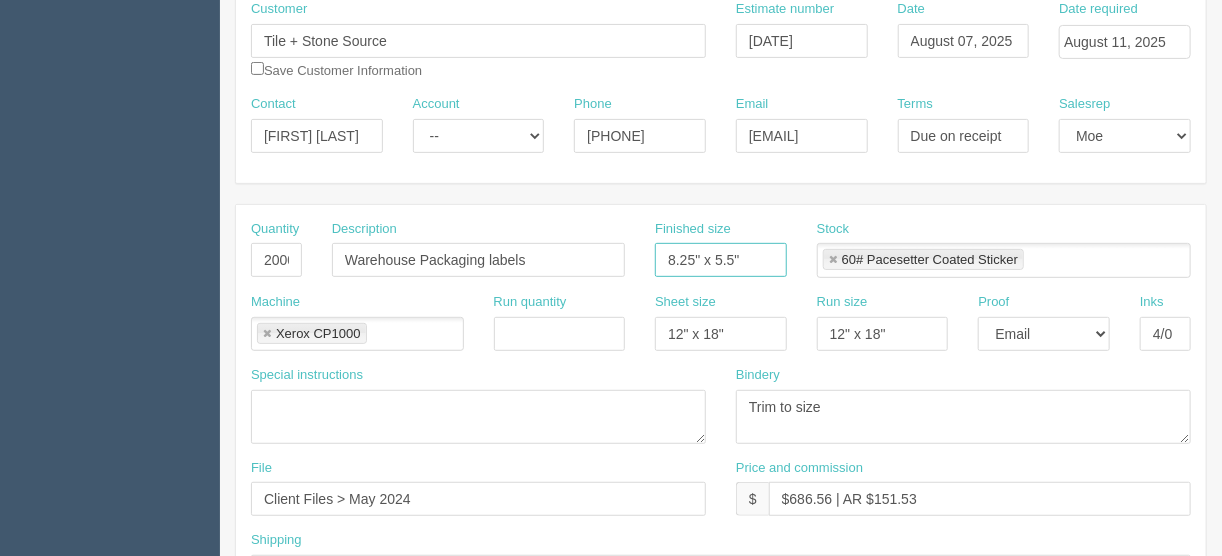 drag, startPoint x: 714, startPoint y: 256, endPoint x: 646, endPoint y: 255, distance: 68.007355 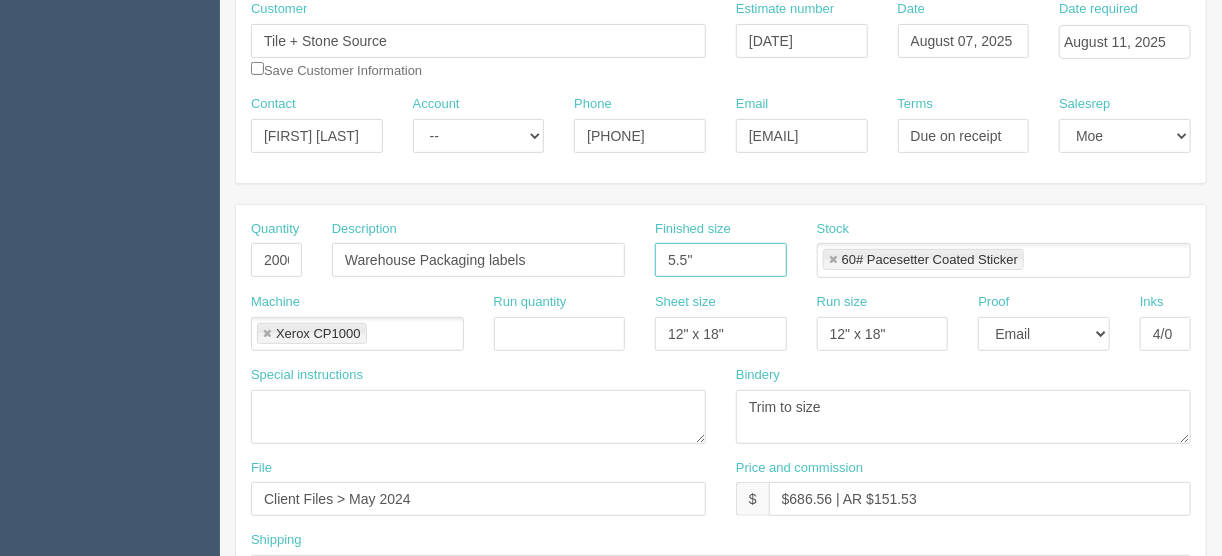 click on "5.5"" at bounding box center [721, 260] 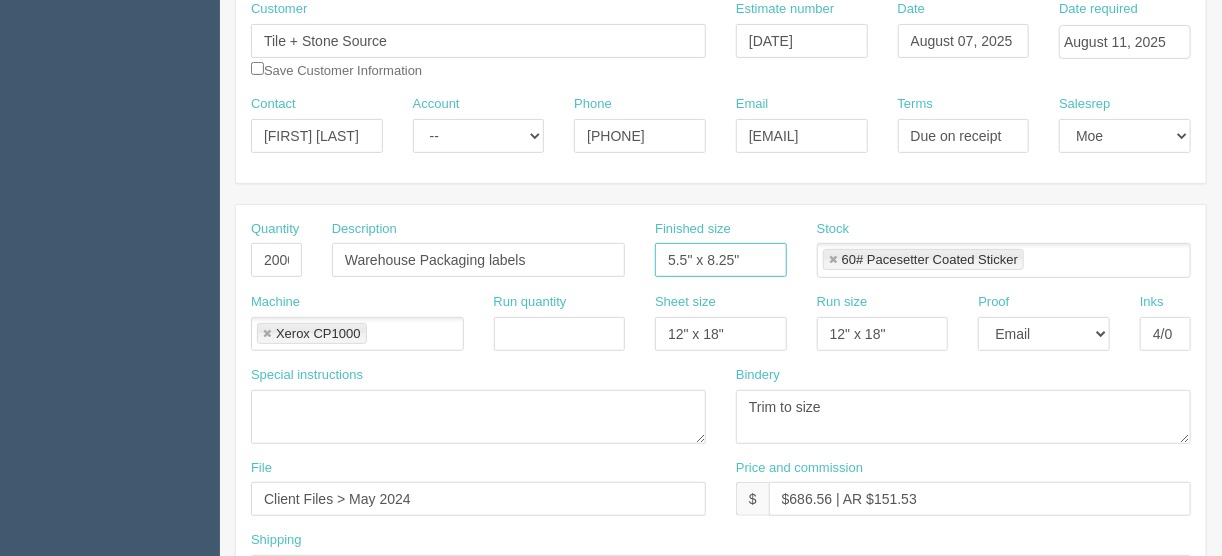 type on "5.5" x 8.25"" 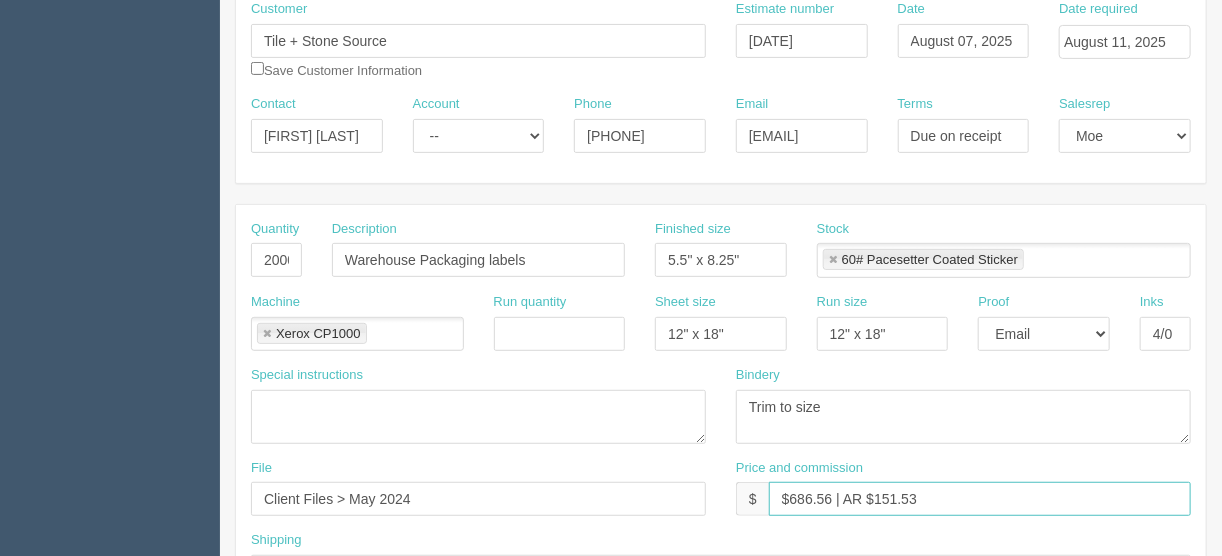 drag, startPoint x: 919, startPoint y: 493, endPoint x: 887, endPoint y: 492, distance: 32.01562 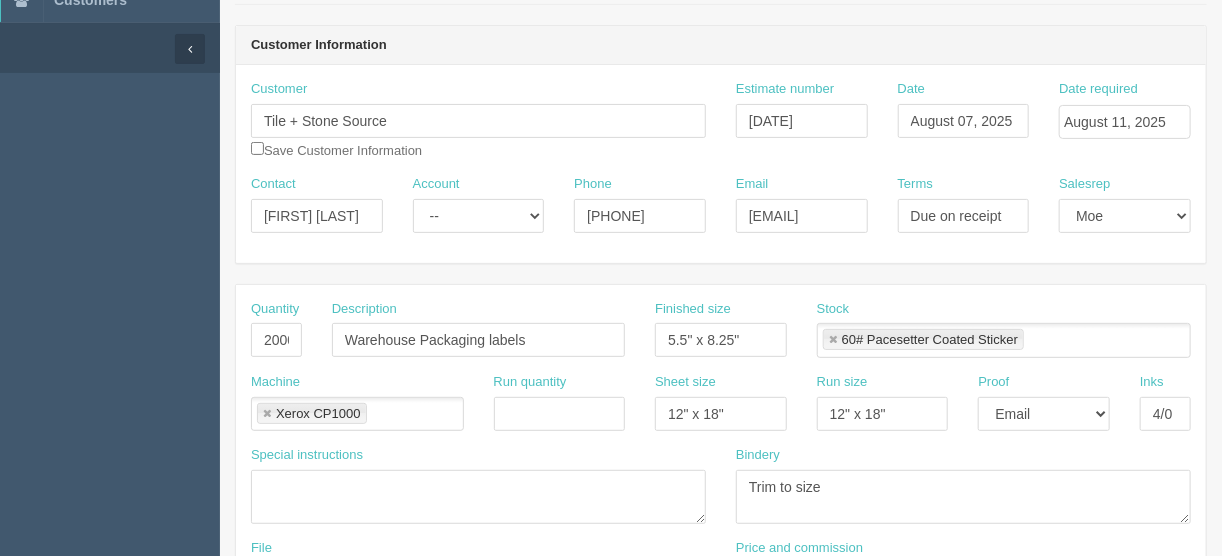 scroll, scrollTop: 0, scrollLeft: 0, axis: both 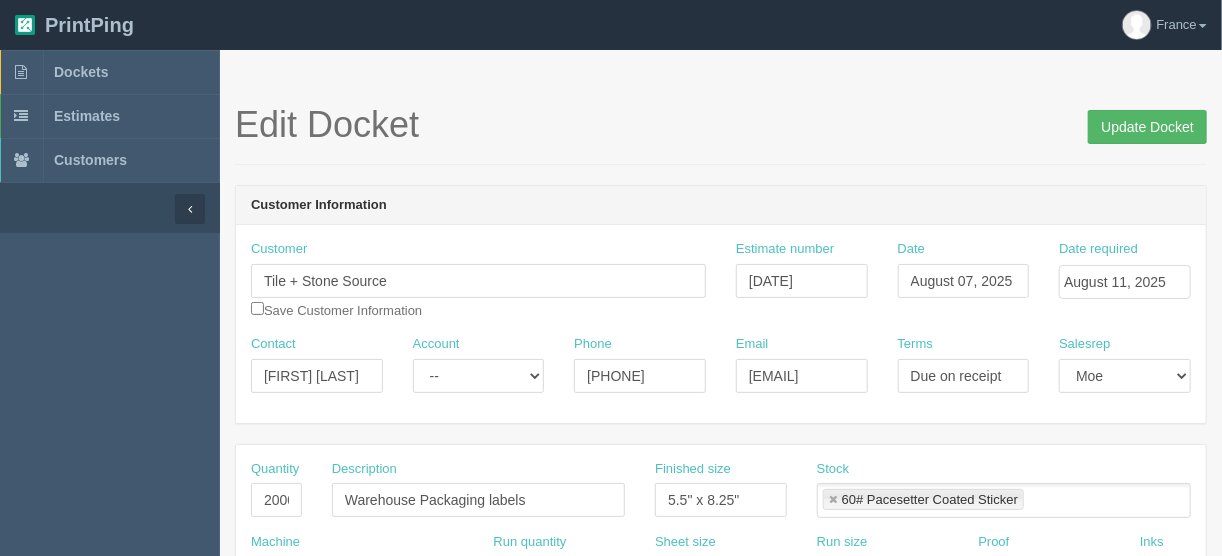 type on "$686.56 | AR $159.80" 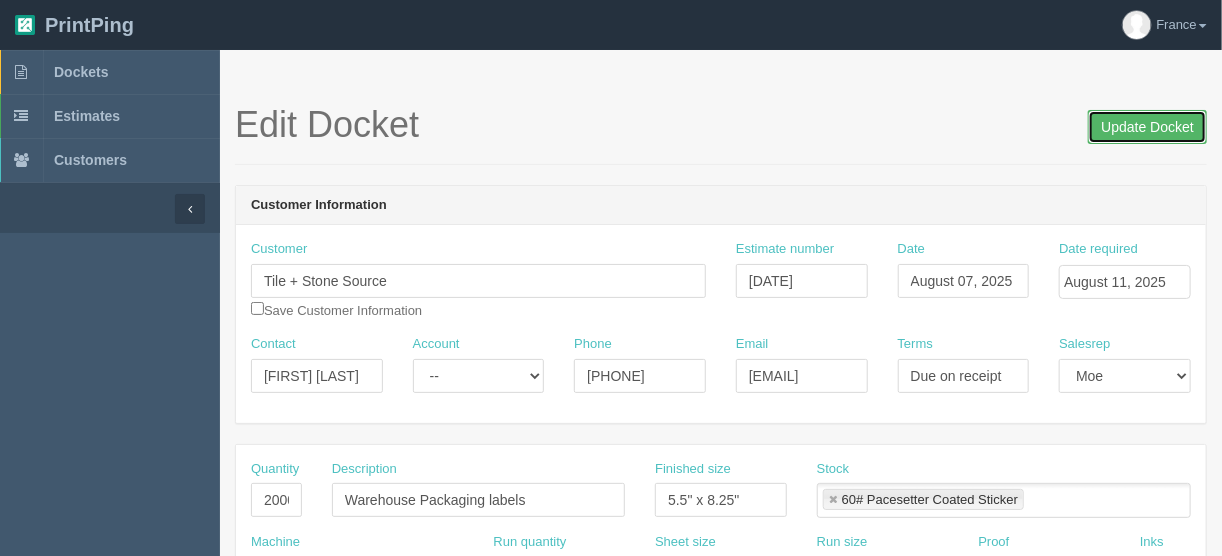 click on "Update Docket" at bounding box center [1147, 127] 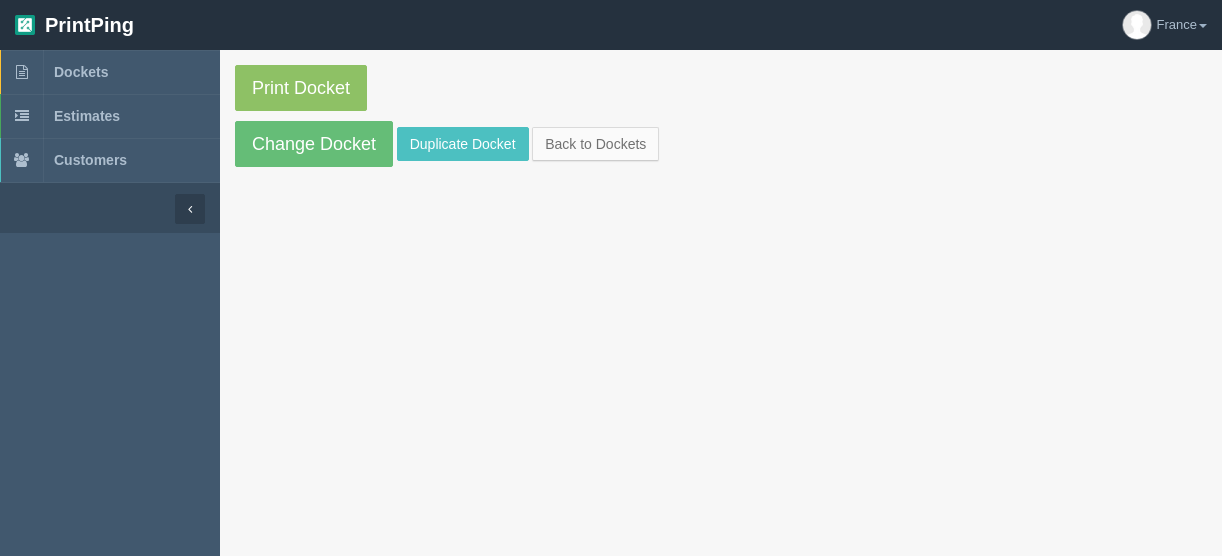 scroll, scrollTop: 0, scrollLeft: 0, axis: both 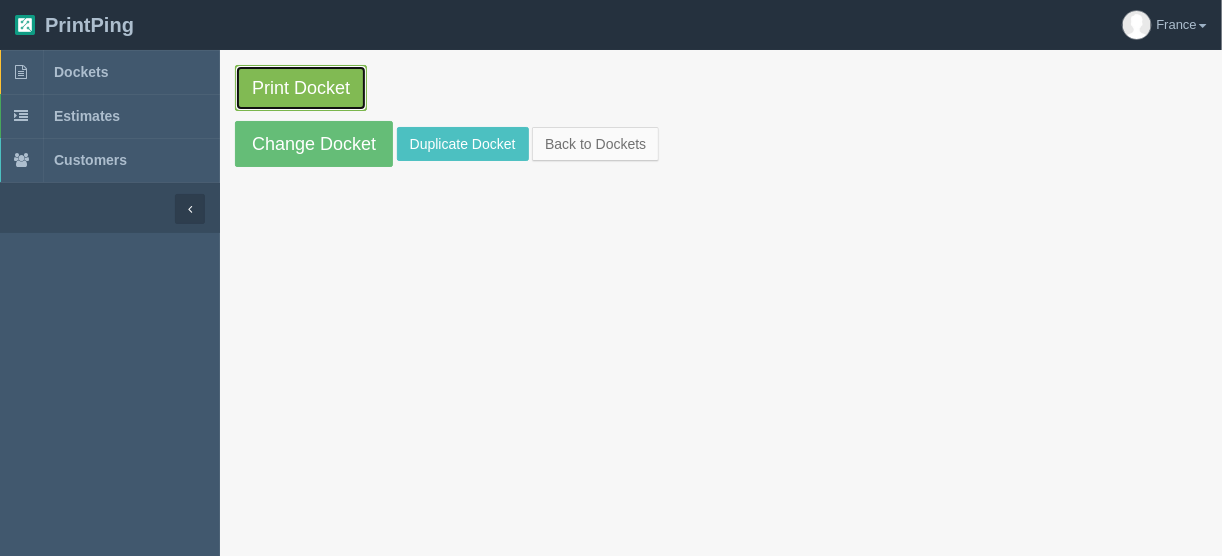 click on "Print Docket" at bounding box center (301, 88) 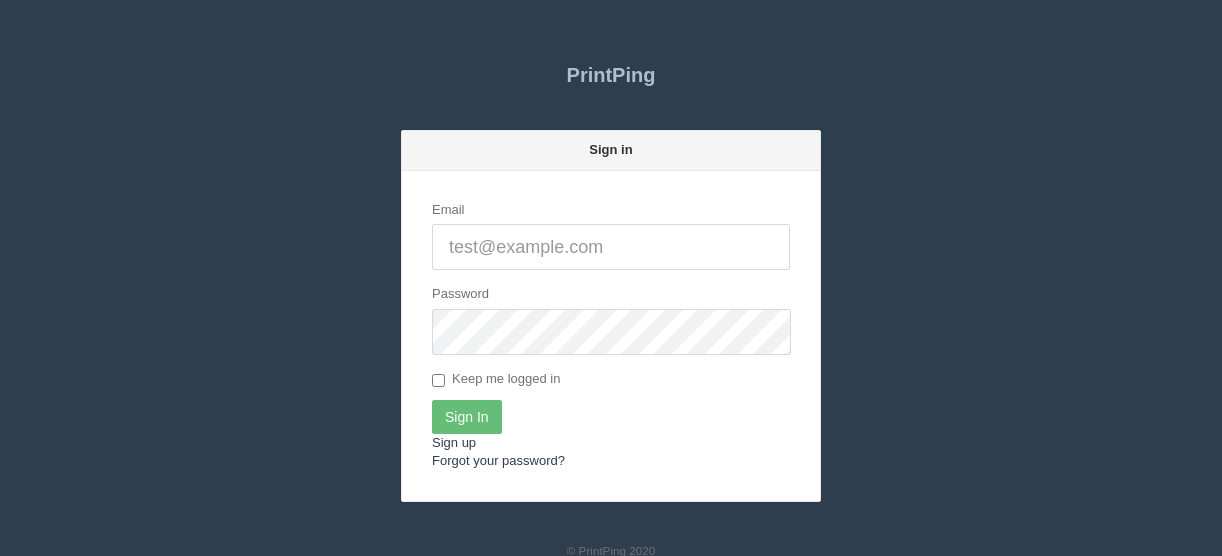 scroll, scrollTop: 0, scrollLeft: 0, axis: both 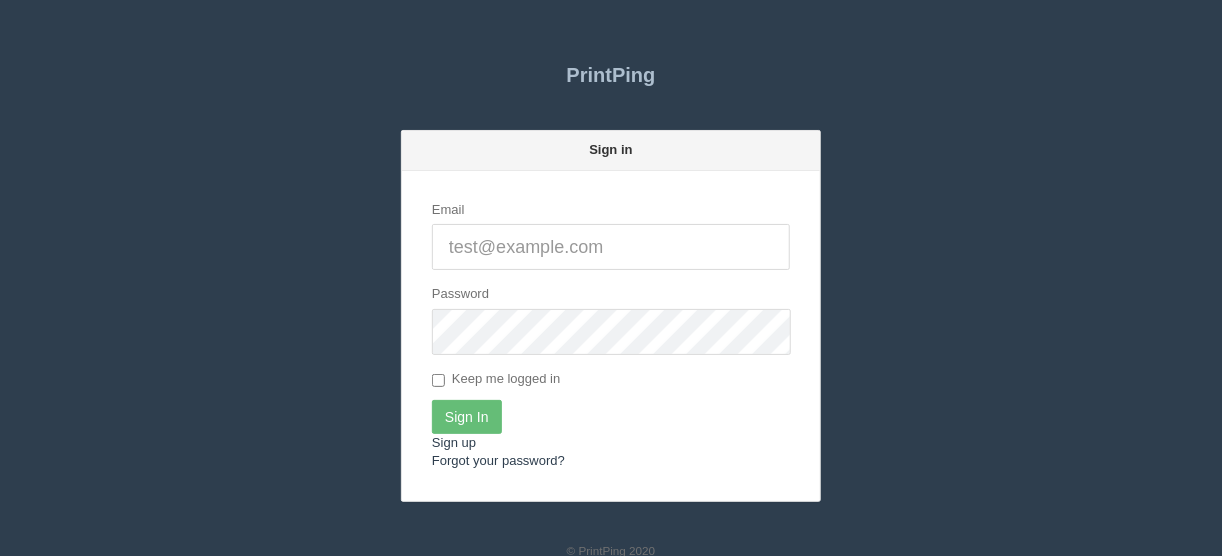 click on "Email" at bounding box center [611, 247] 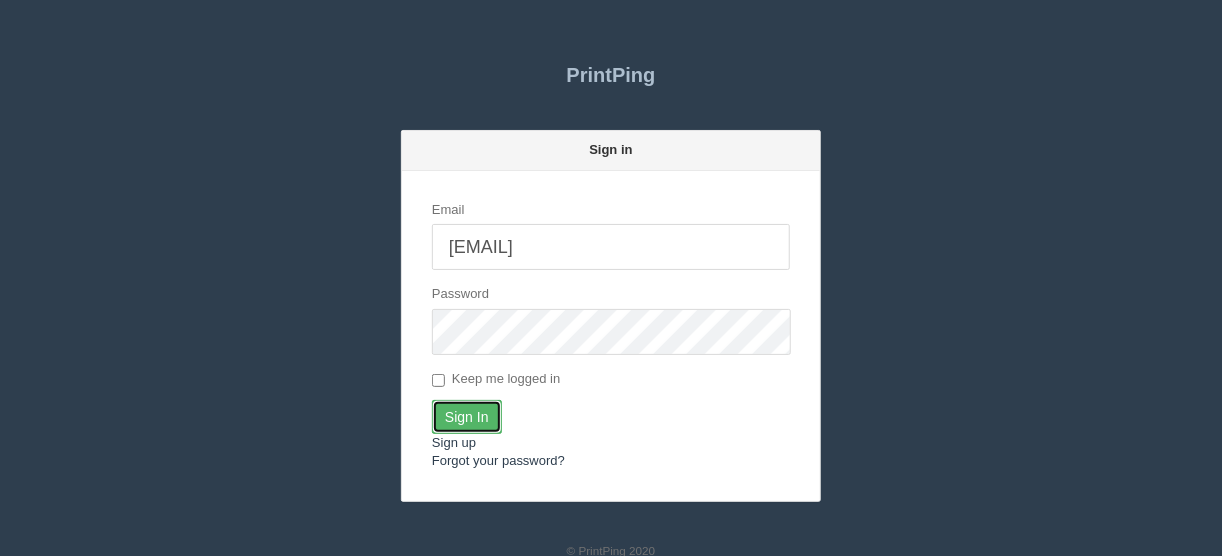 click on "Sign In" at bounding box center [467, 417] 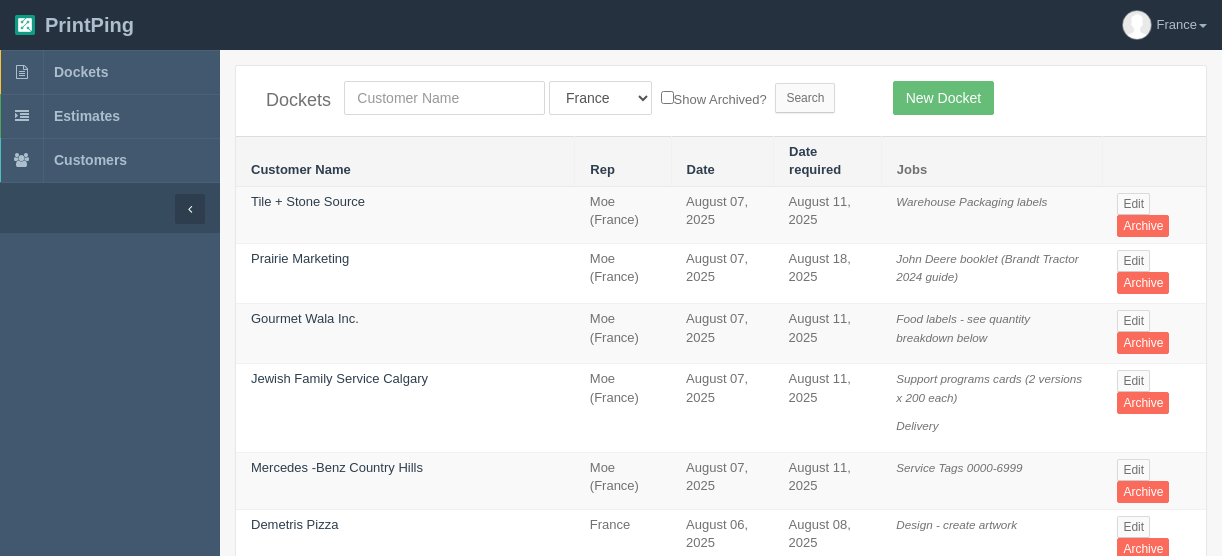 scroll, scrollTop: 0, scrollLeft: 0, axis: both 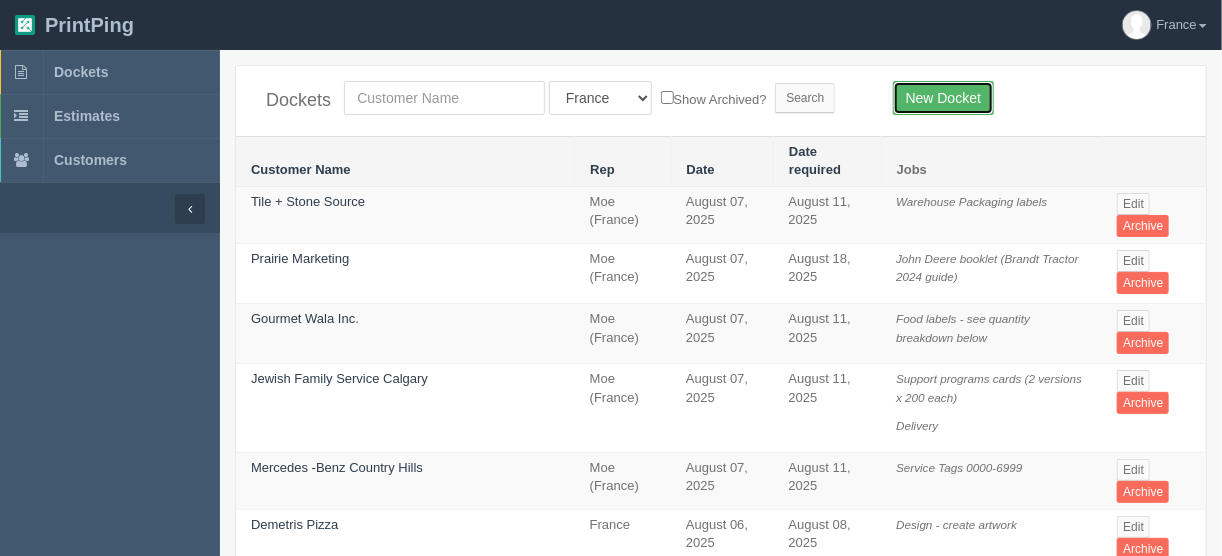 click on "New Docket" at bounding box center (943, 98) 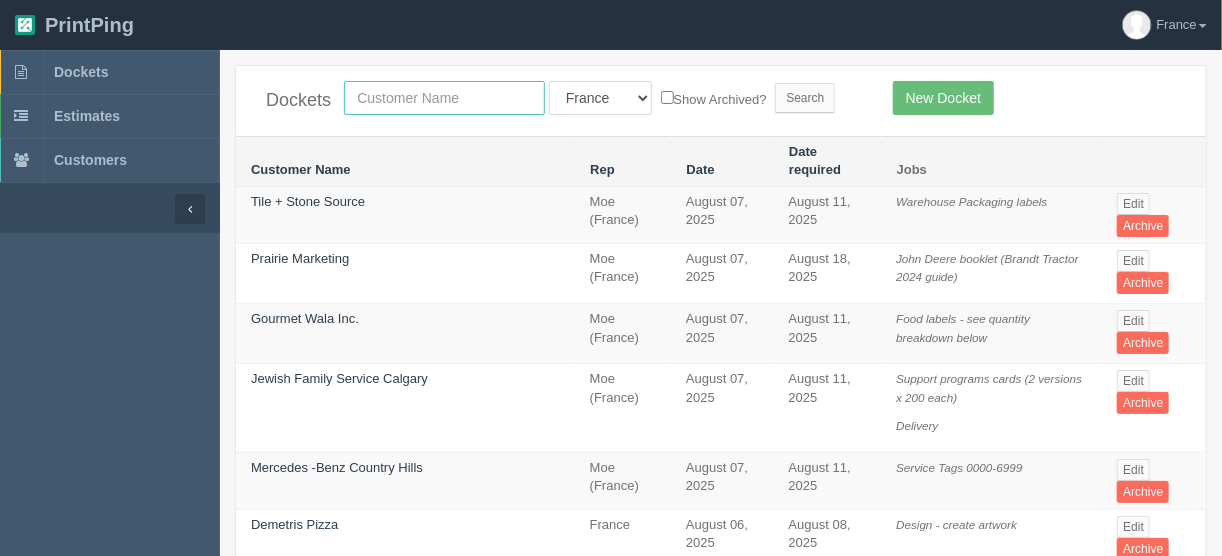 click at bounding box center [444, 98] 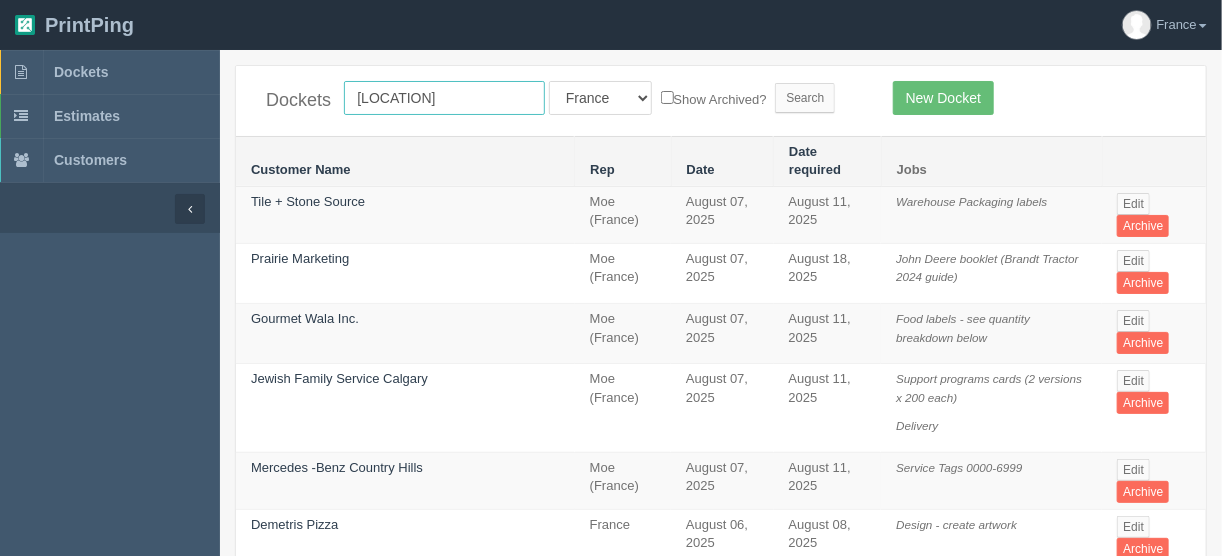 type on "[LOCATION]" 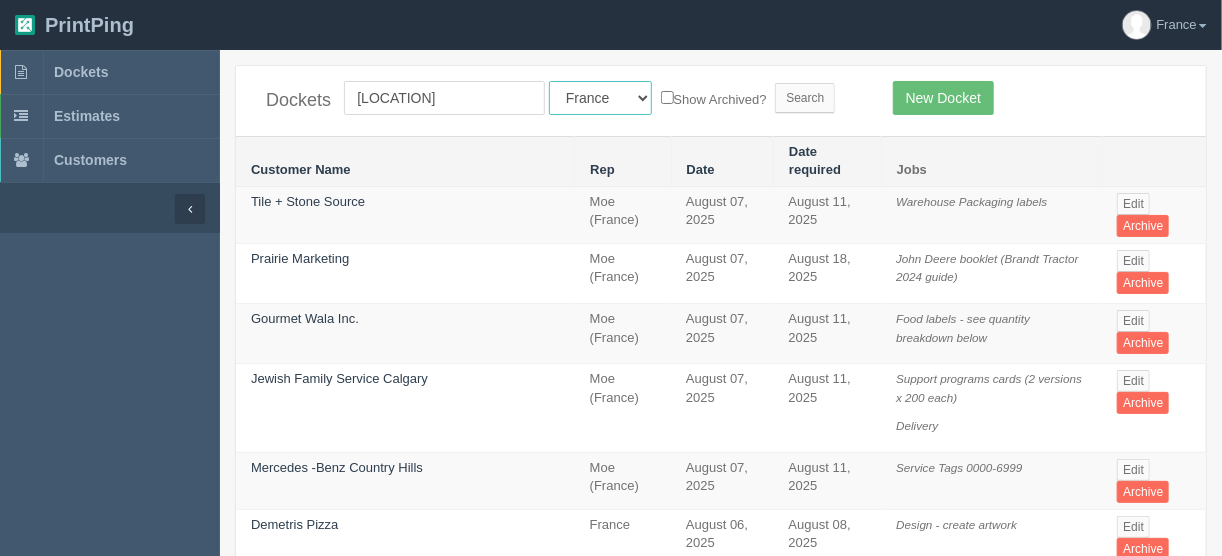 click on "All Users
Ali
Ali Test 1
Aly
Amy
Ankit
Arif
Brandon
Dan
France
Greg
Jim
Mark
Matthew
Mehmud
Mikayla
Moe
Phil
Rebecca
Sam
Stacy
Steve
Viki
Zach
Zack
Zunaid" at bounding box center [600, 98] 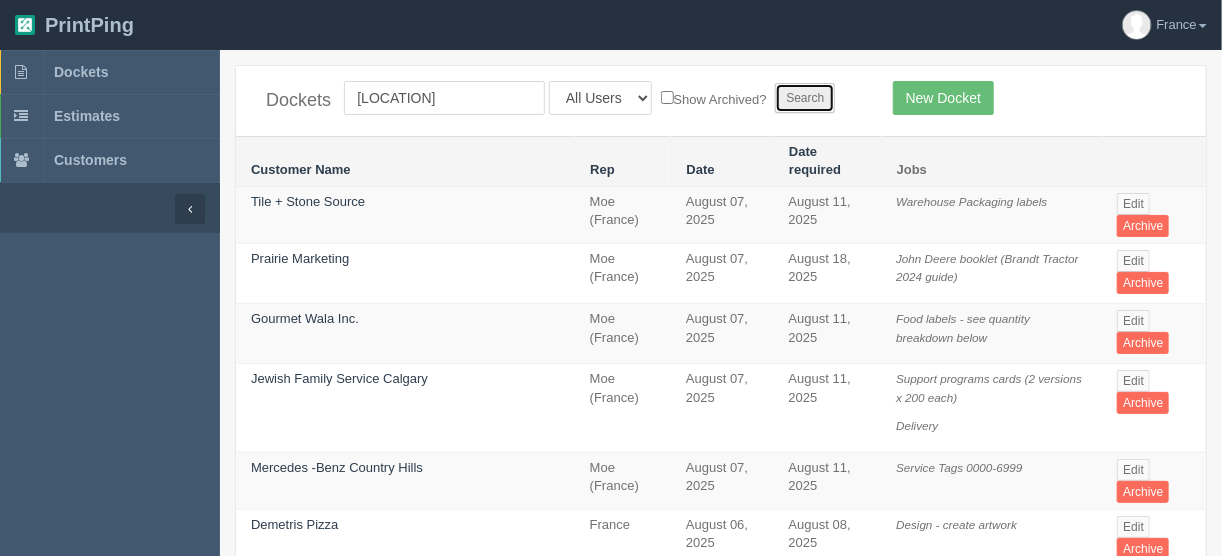 click on "Search" at bounding box center (805, 98) 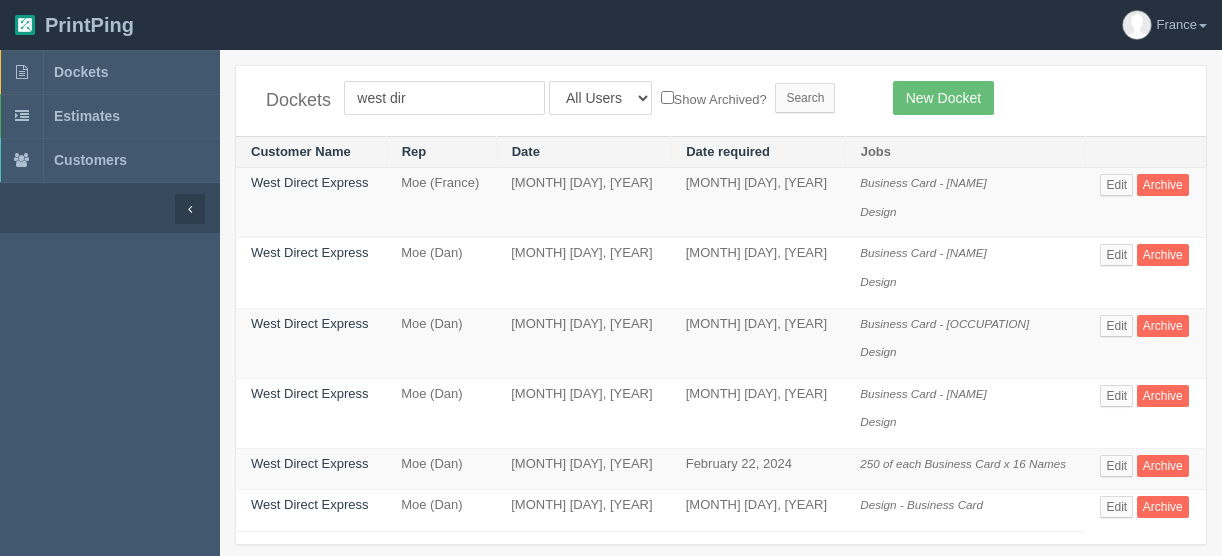 scroll, scrollTop: 0, scrollLeft: 0, axis: both 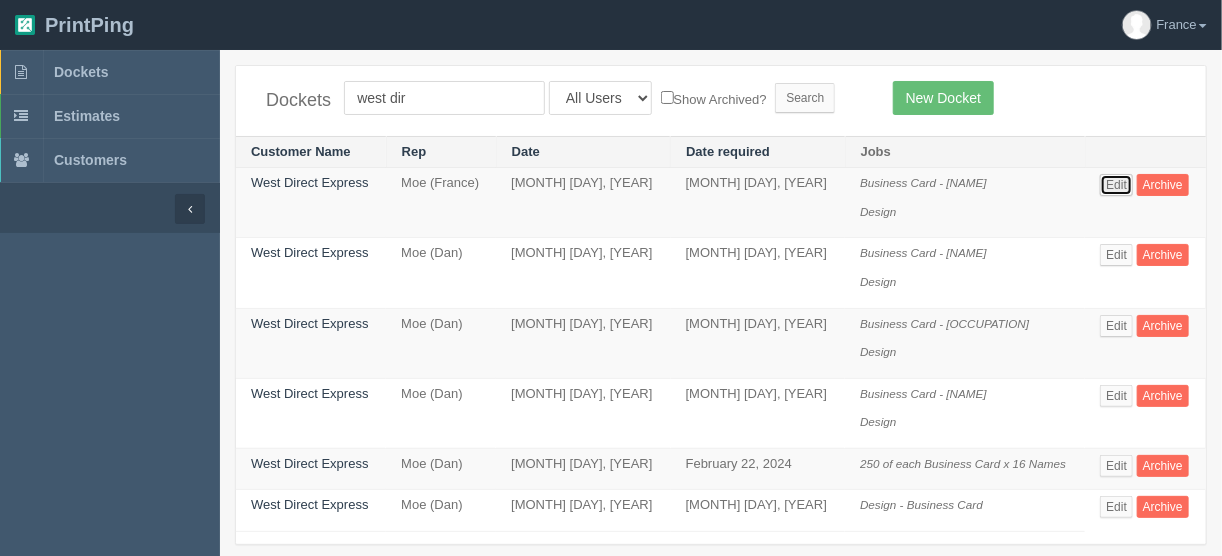 click on "Edit" at bounding box center (1116, 185) 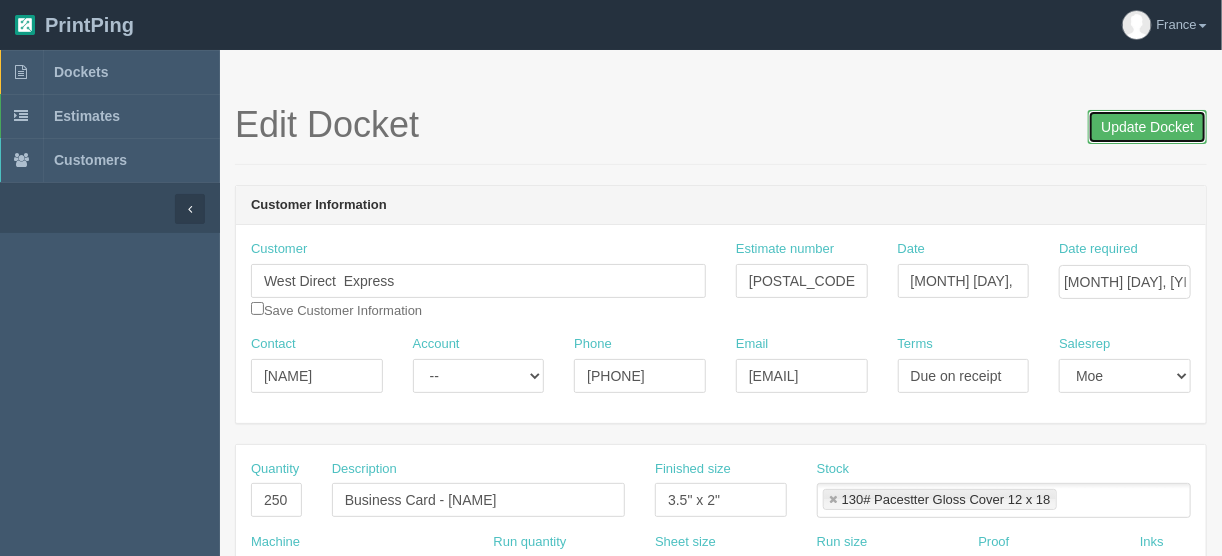 click on "Update Docket" at bounding box center [1147, 127] 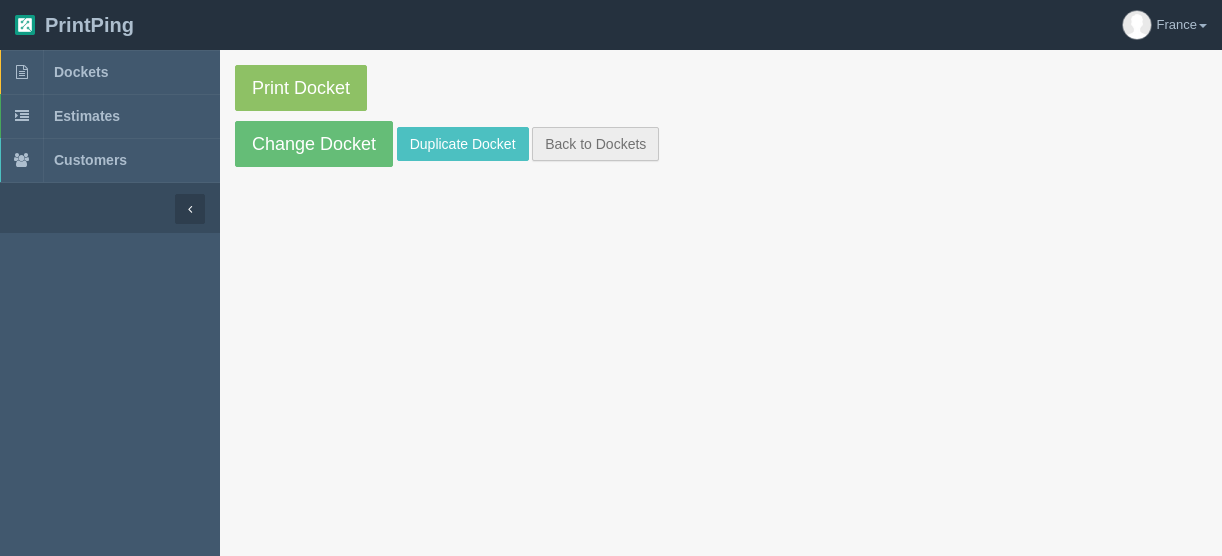 scroll, scrollTop: 0, scrollLeft: 0, axis: both 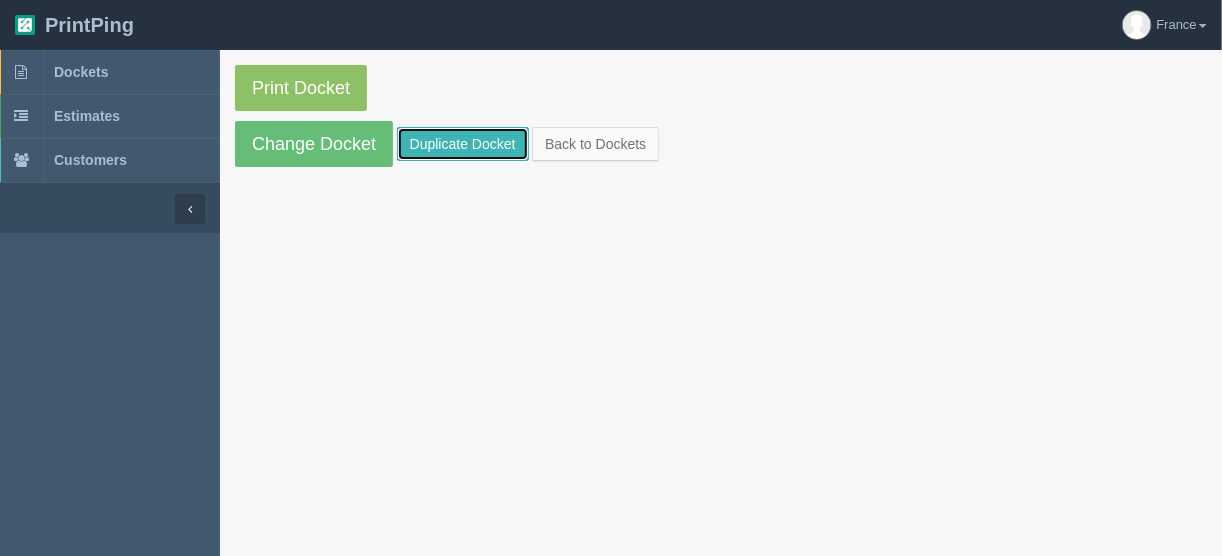 click on "Duplicate Docket" at bounding box center (463, 144) 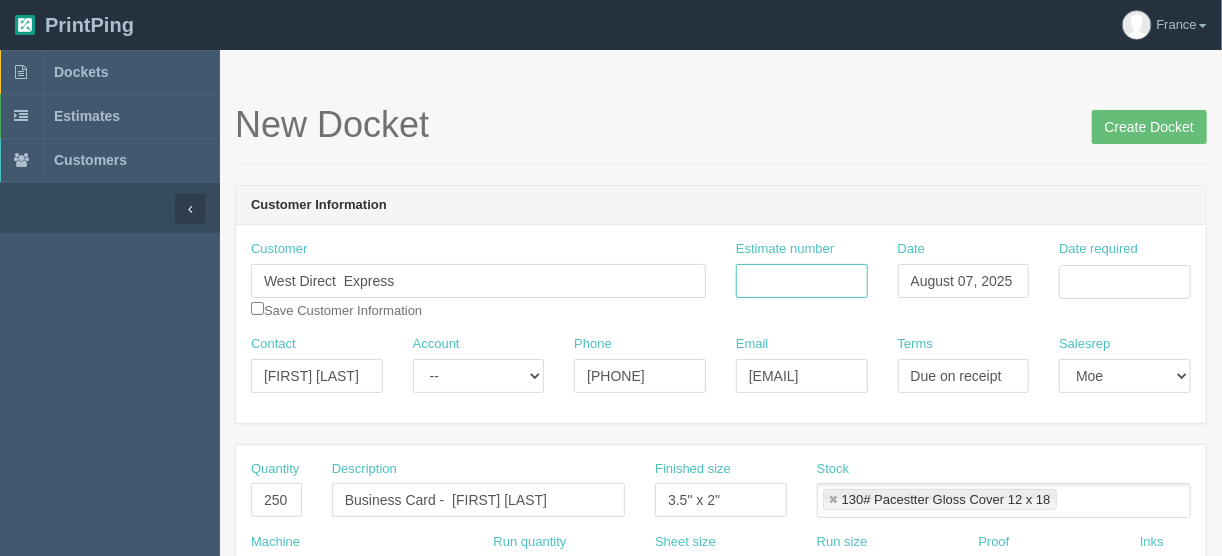 drag, startPoint x: 824, startPoint y: 278, endPoint x: 810, endPoint y: 285, distance: 15.652476 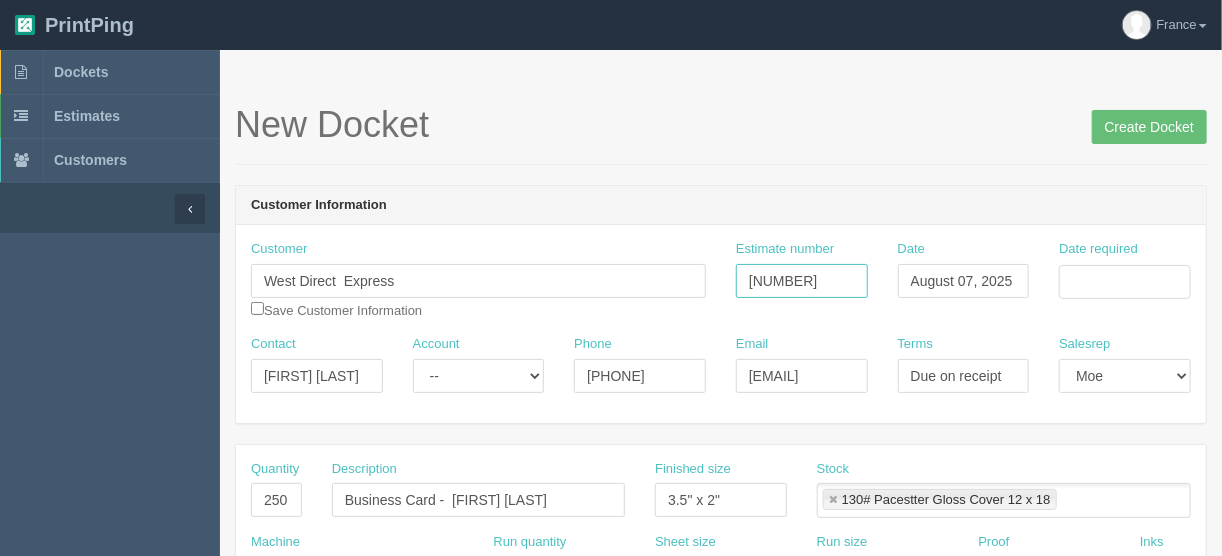 type on "[NUMBER]" 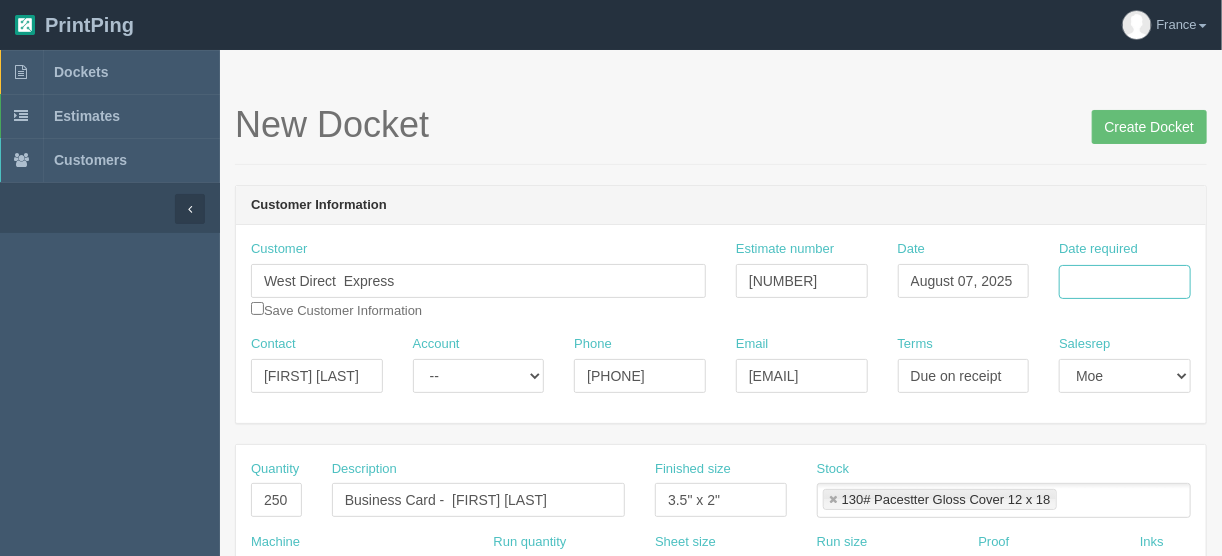 click on "Date required" at bounding box center (1125, 282) 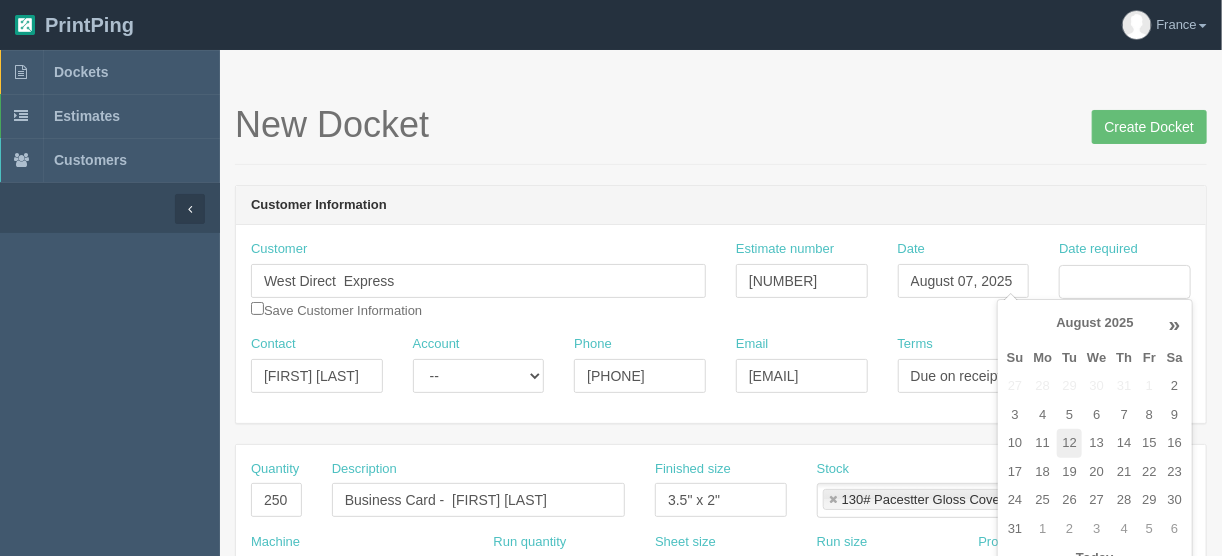 click on "12" at bounding box center (1069, 443) 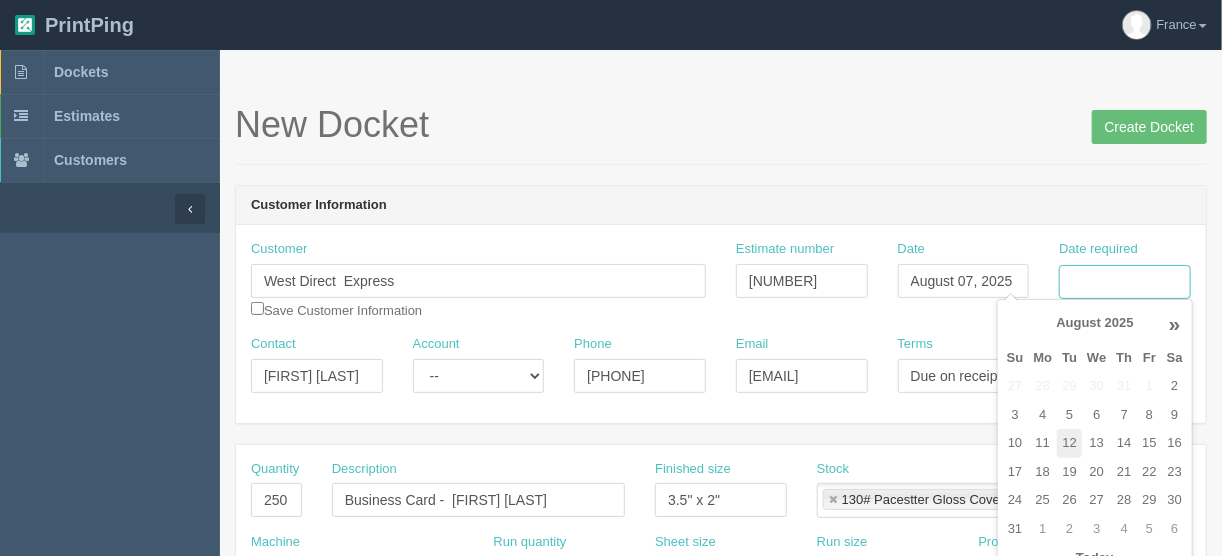 type on "August 12, 2025" 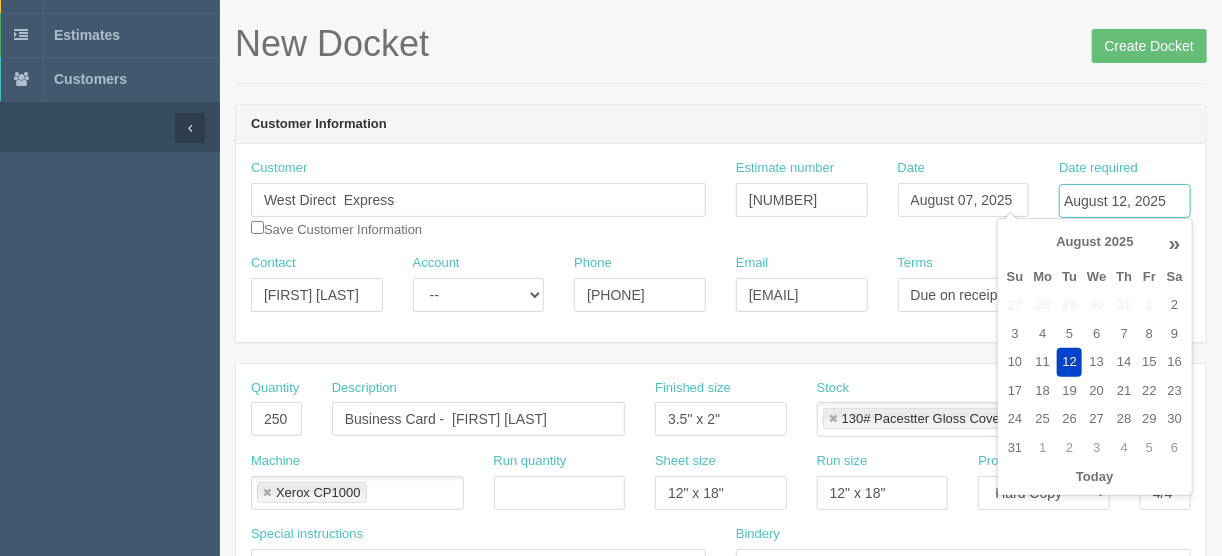 scroll, scrollTop: 240, scrollLeft: 0, axis: vertical 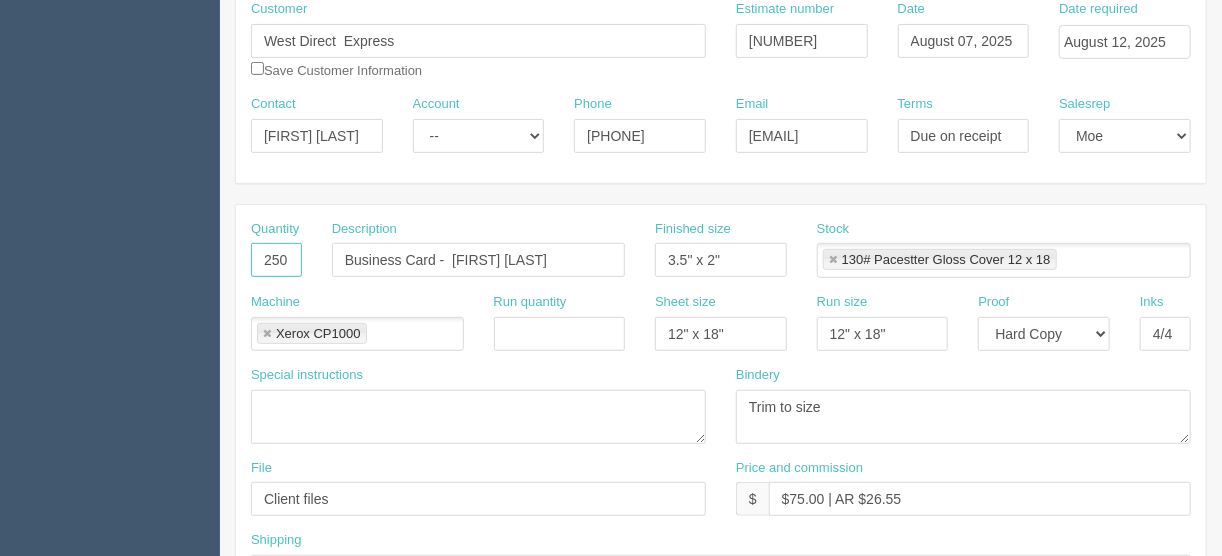 drag, startPoint x: 284, startPoint y: 259, endPoint x: 177, endPoint y: 246, distance: 107.78683 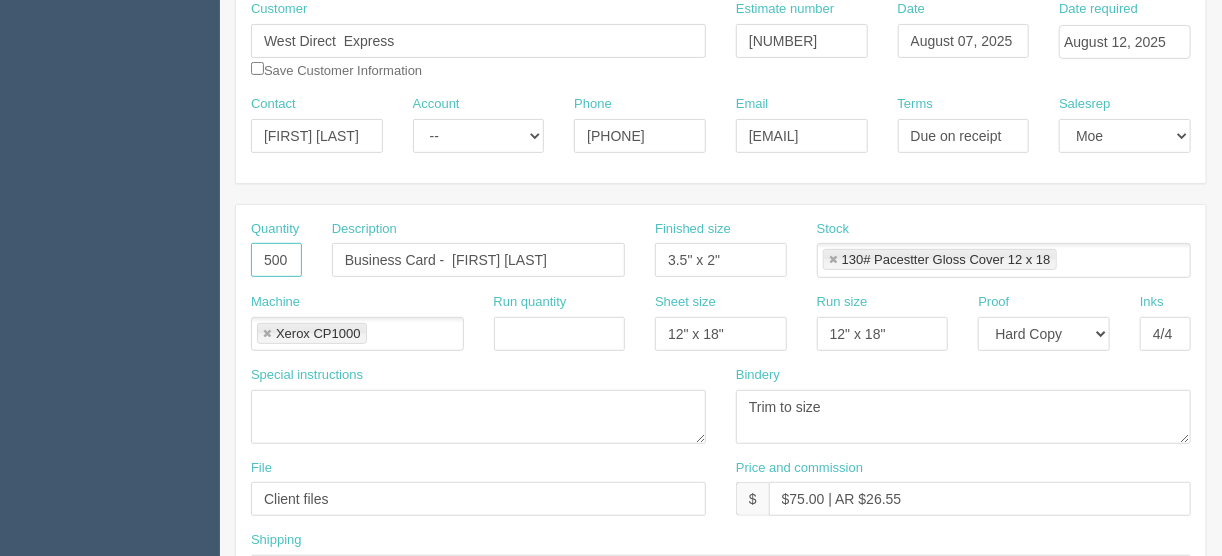 type on "500" 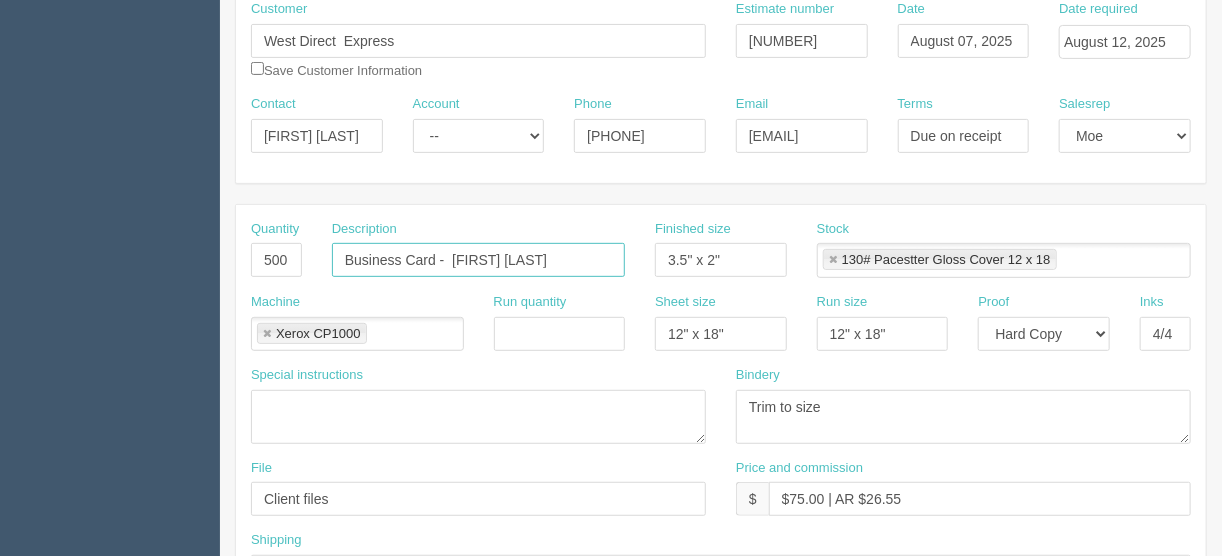 click on "Business Card -  [FIRST] [LAST]" at bounding box center [478, 260] 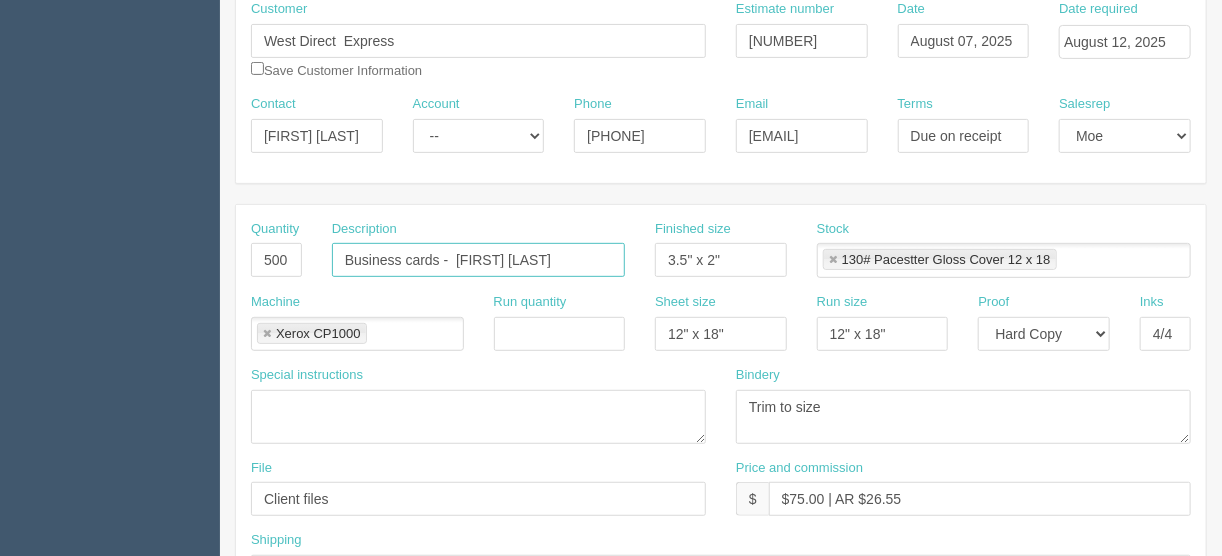 drag, startPoint x: 541, startPoint y: 255, endPoint x: 460, endPoint y: 255, distance: 81 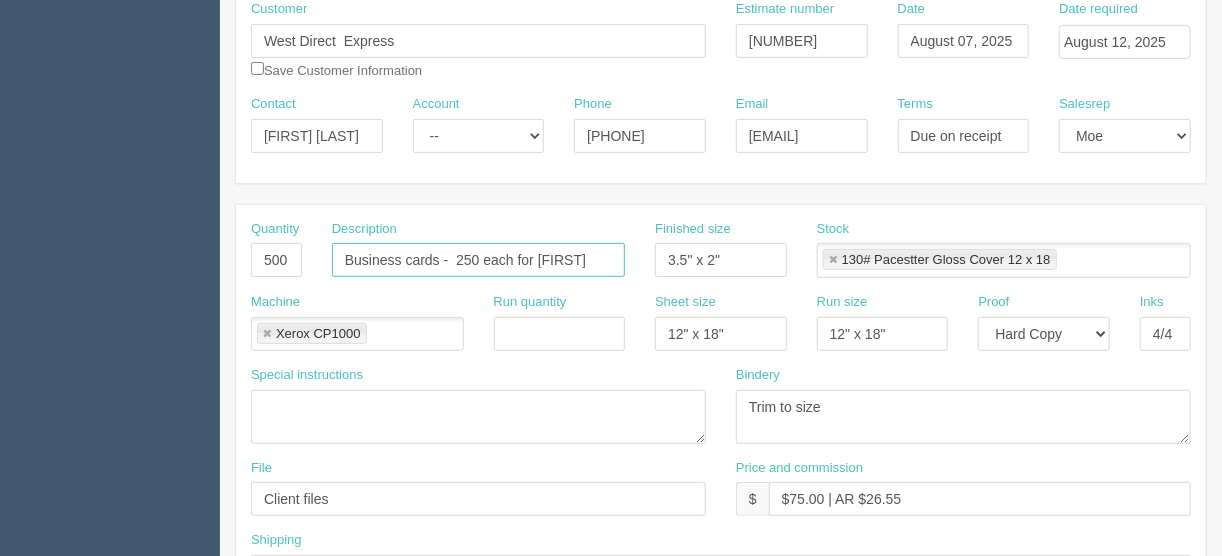 type on "Business cards -  250 each for [FIRST]" 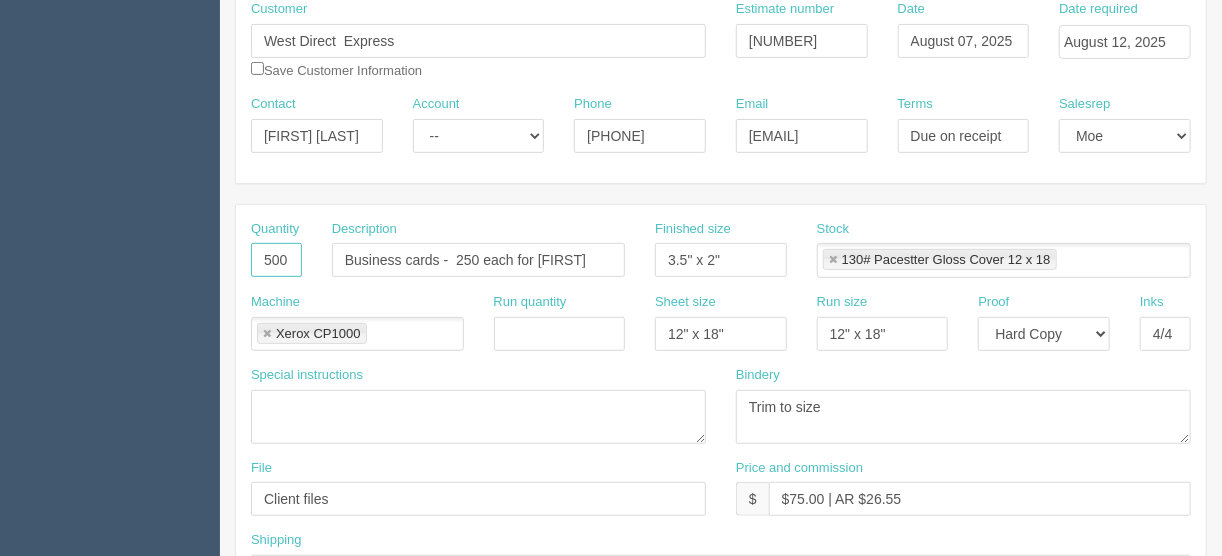 drag, startPoint x: 293, startPoint y: 250, endPoint x: 179, endPoint y: 269, distance: 115.57249 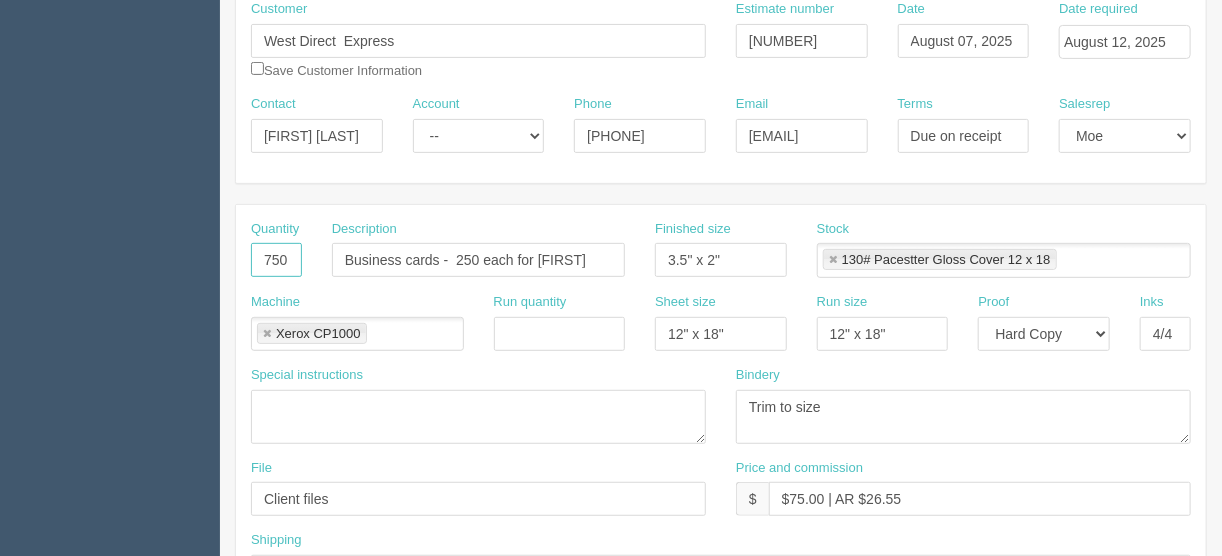 type on "750" 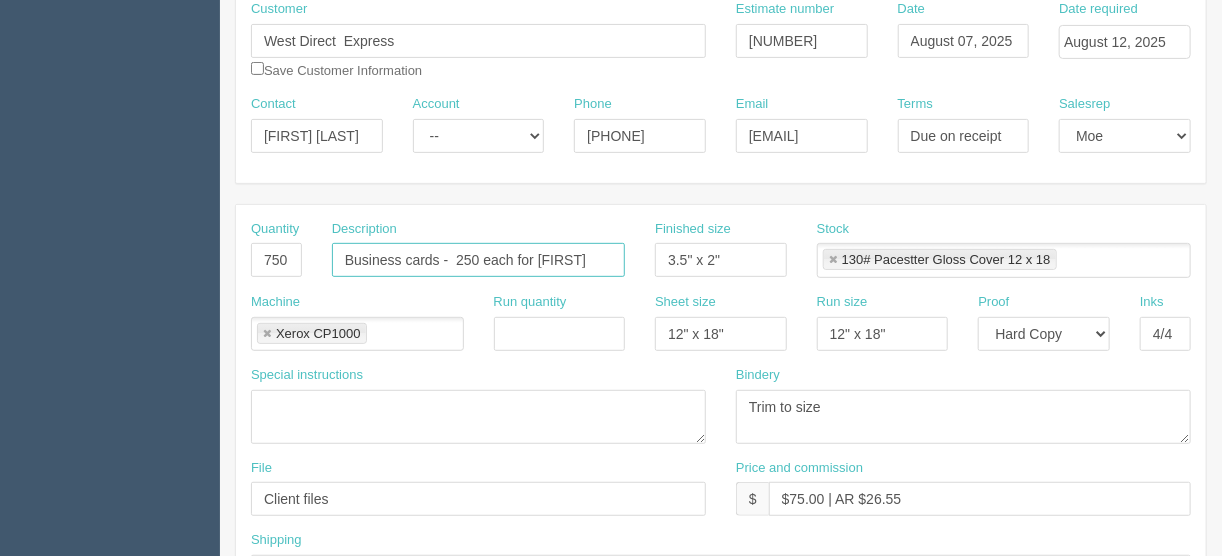 click on "Business cards -  250 each for [FIRST]" at bounding box center [478, 260] 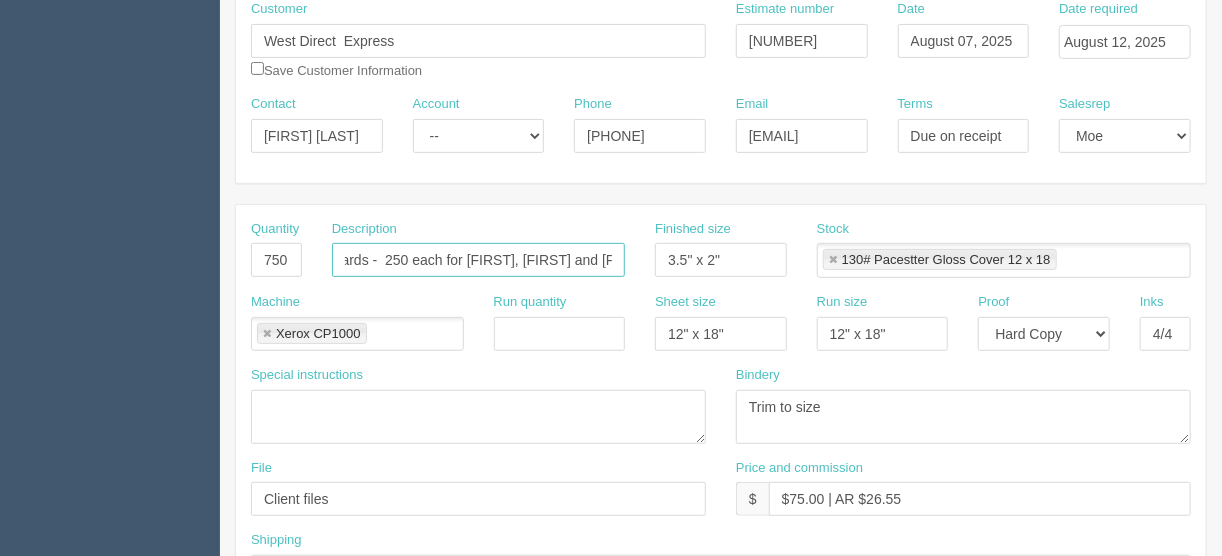 scroll, scrollTop: 0, scrollLeft: 78, axis: horizontal 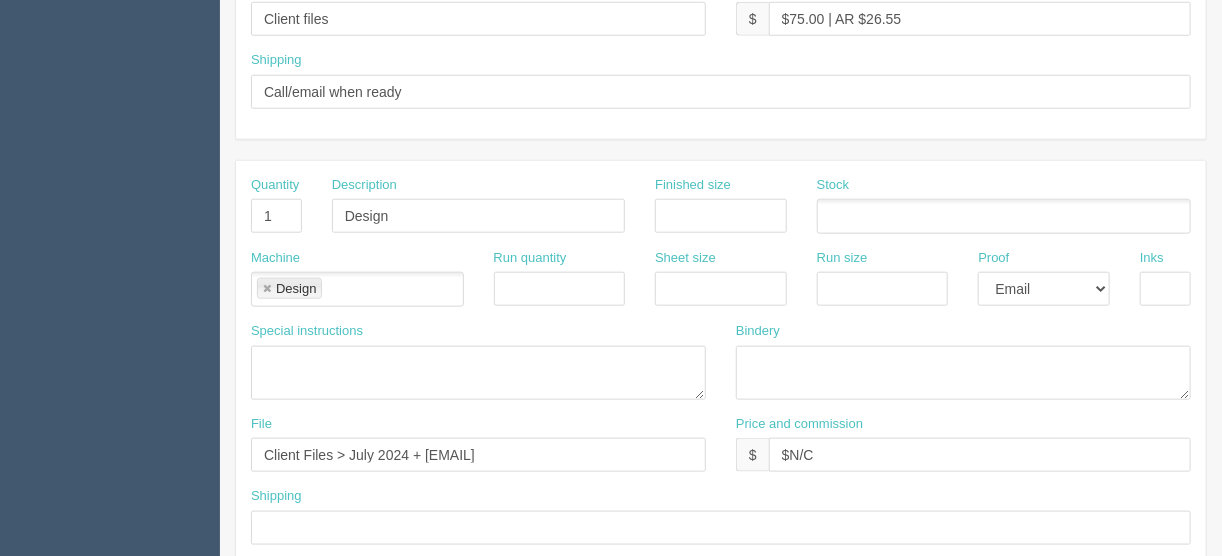 type on "Business cards -  250 each for [FIRST], [FIRST] and [FIRST]" 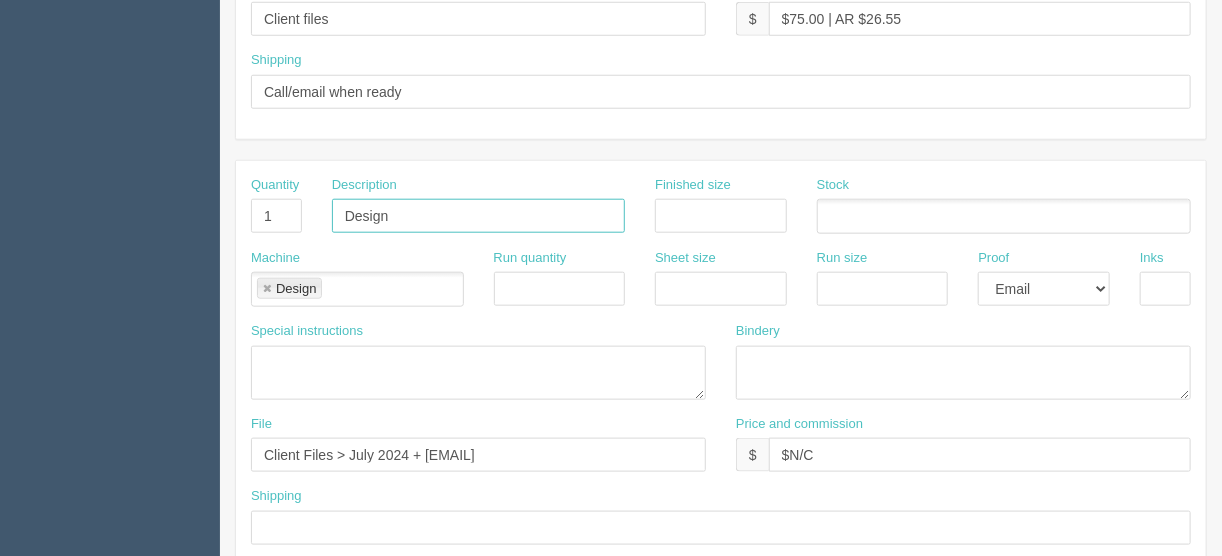 click on "Design" at bounding box center [478, 216] 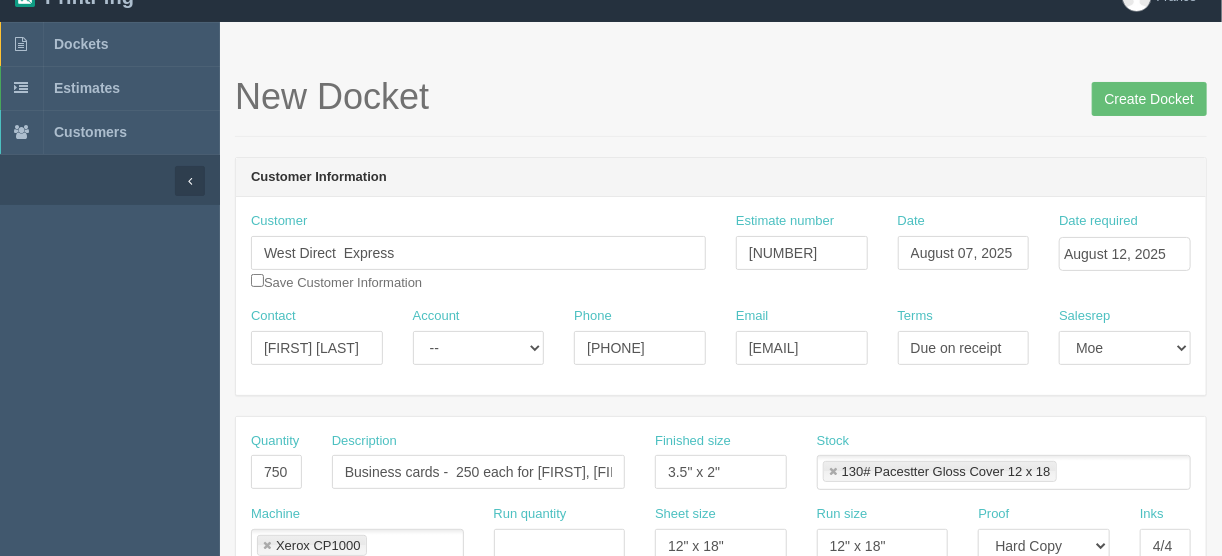 scroll, scrollTop: 0, scrollLeft: 0, axis: both 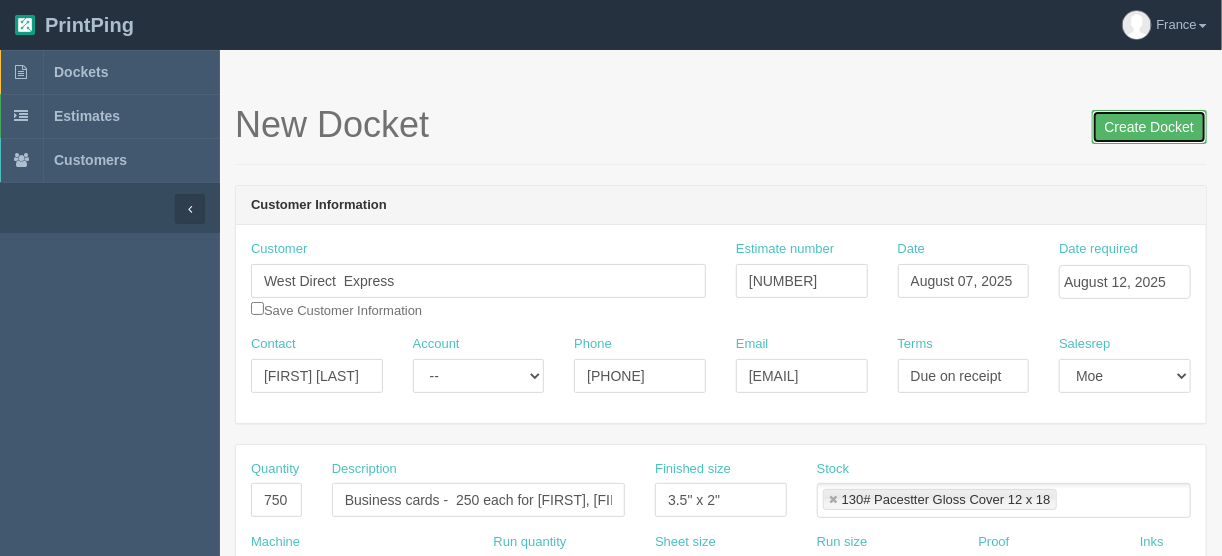 click on "Create Docket" at bounding box center [1149, 127] 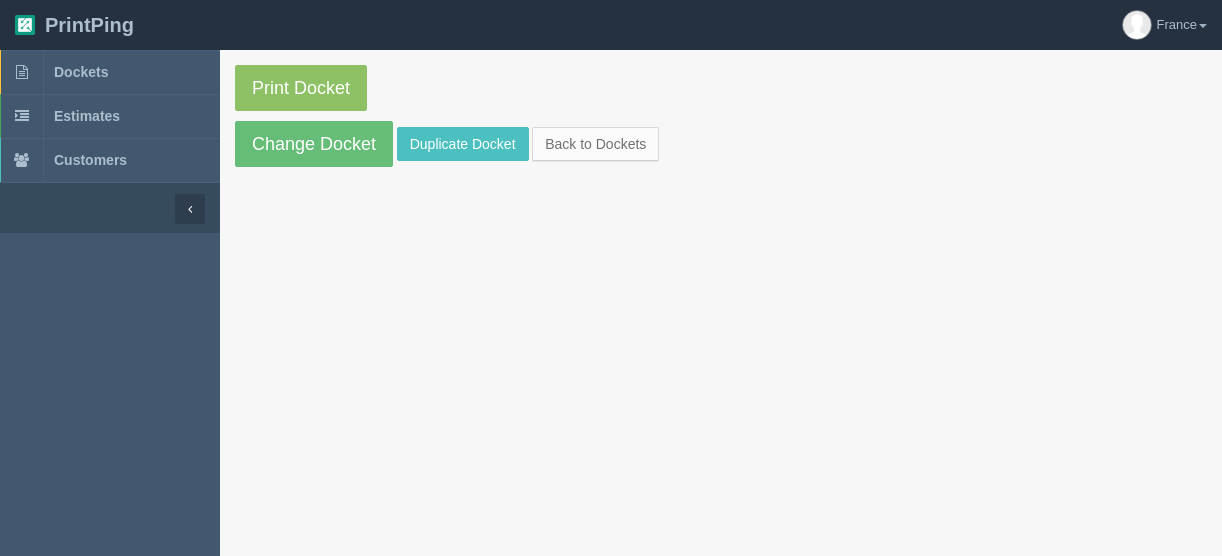 scroll, scrollTop: 0, scrollLeft: 0, axis: both 